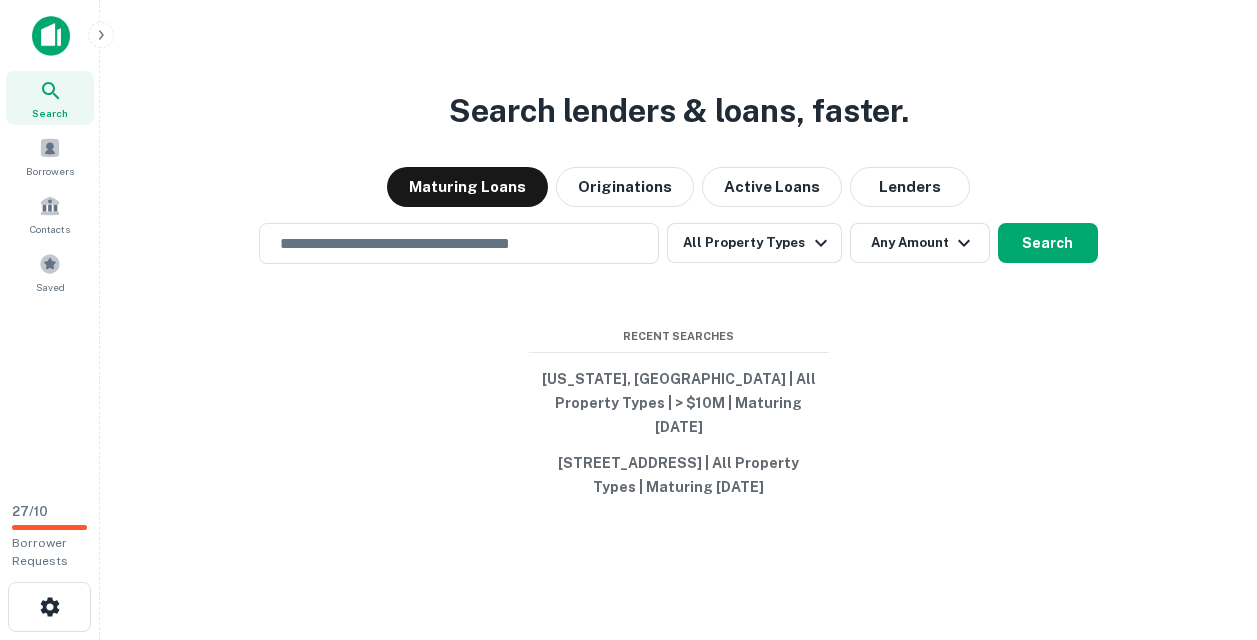 scroll, scrollTop: 0, scrollLeft: 0, axis: both 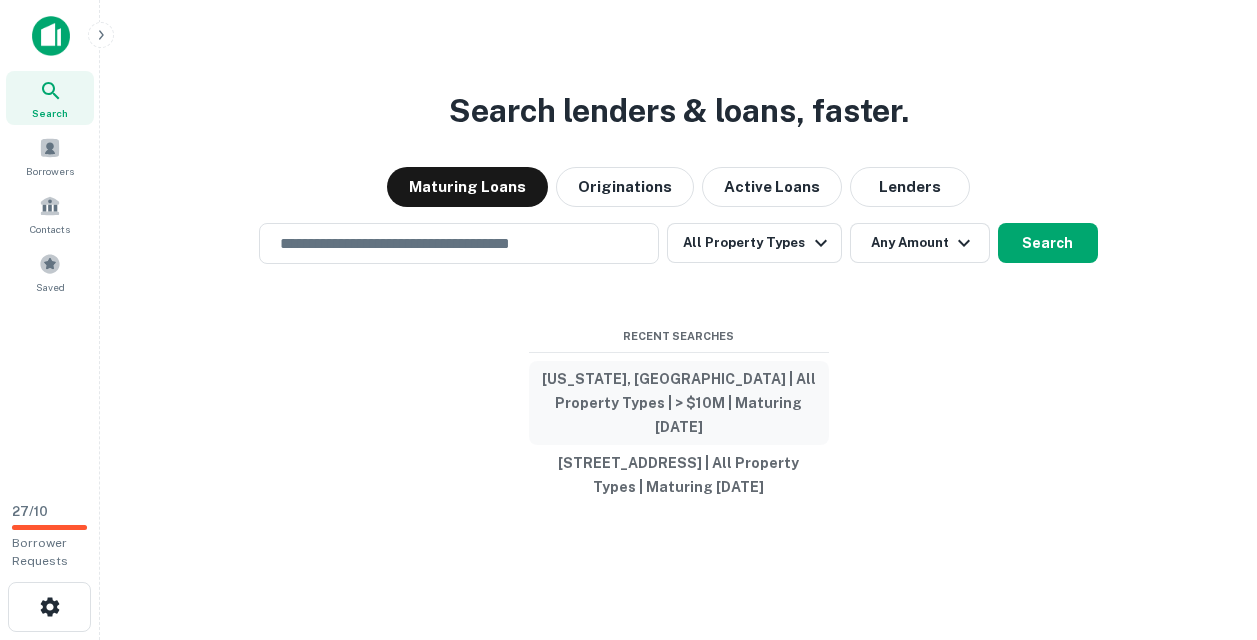click on "[US_STATE], [GEOGRAPHIC_DATA] | All Property Types | > $10M | Maturing [DATE]" at bounding box center [679, 403] 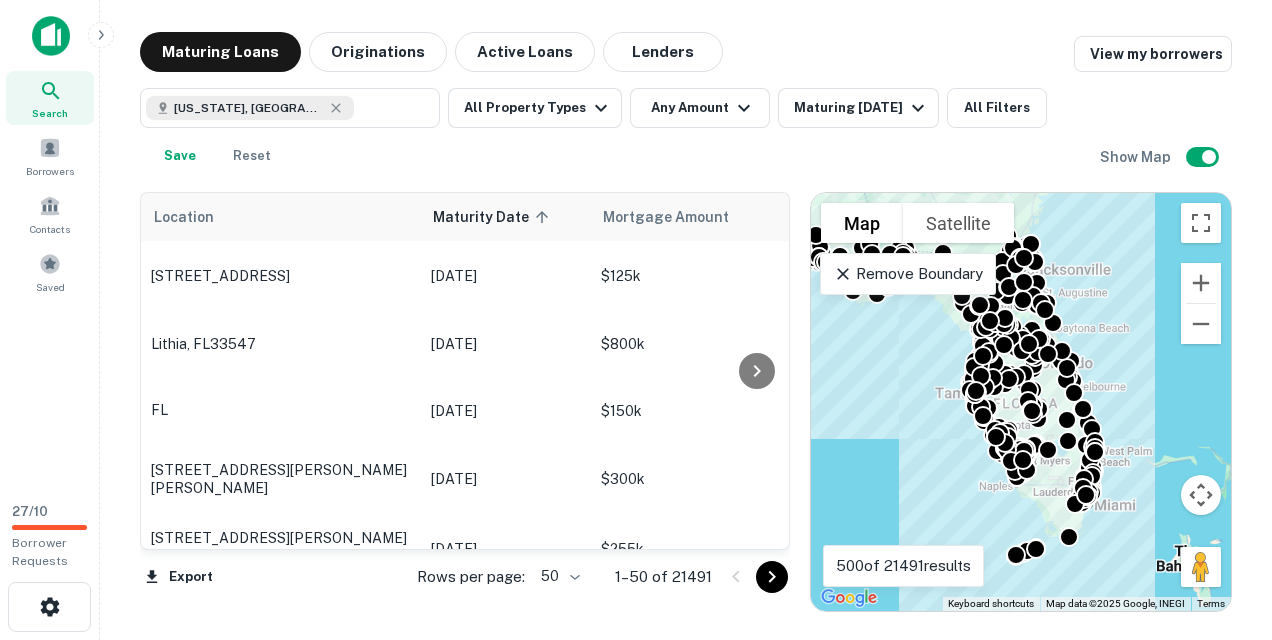 scroll, scrollTop: 3202, scrollLeft: 0, axis: vertical 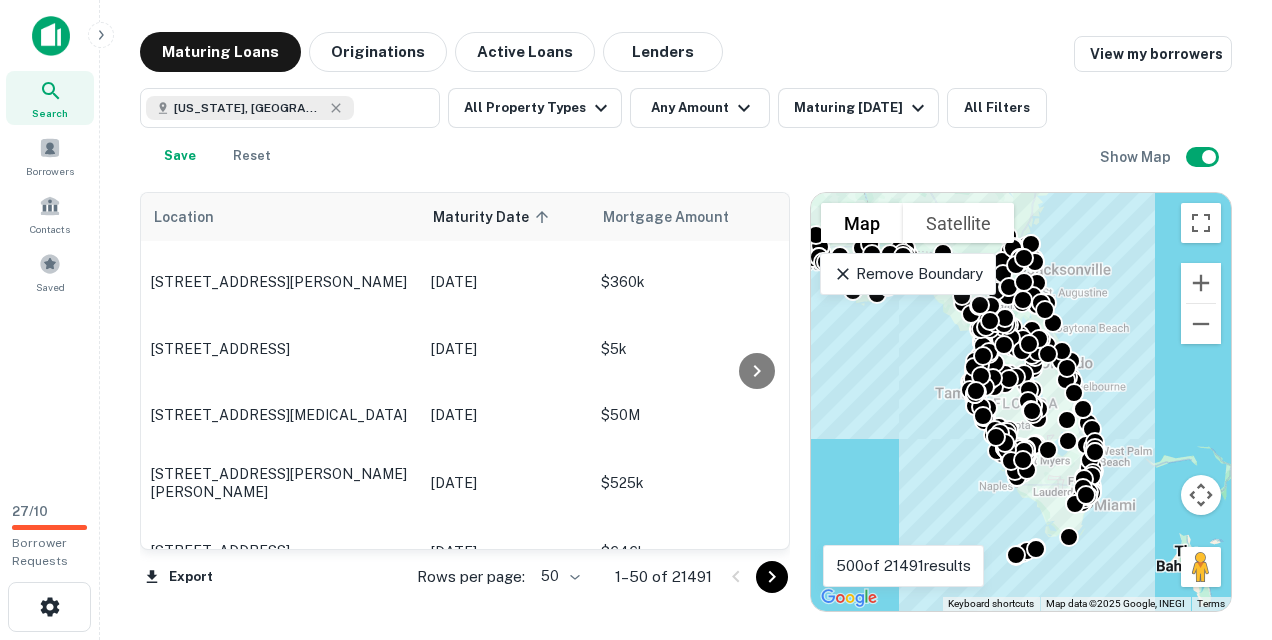 click 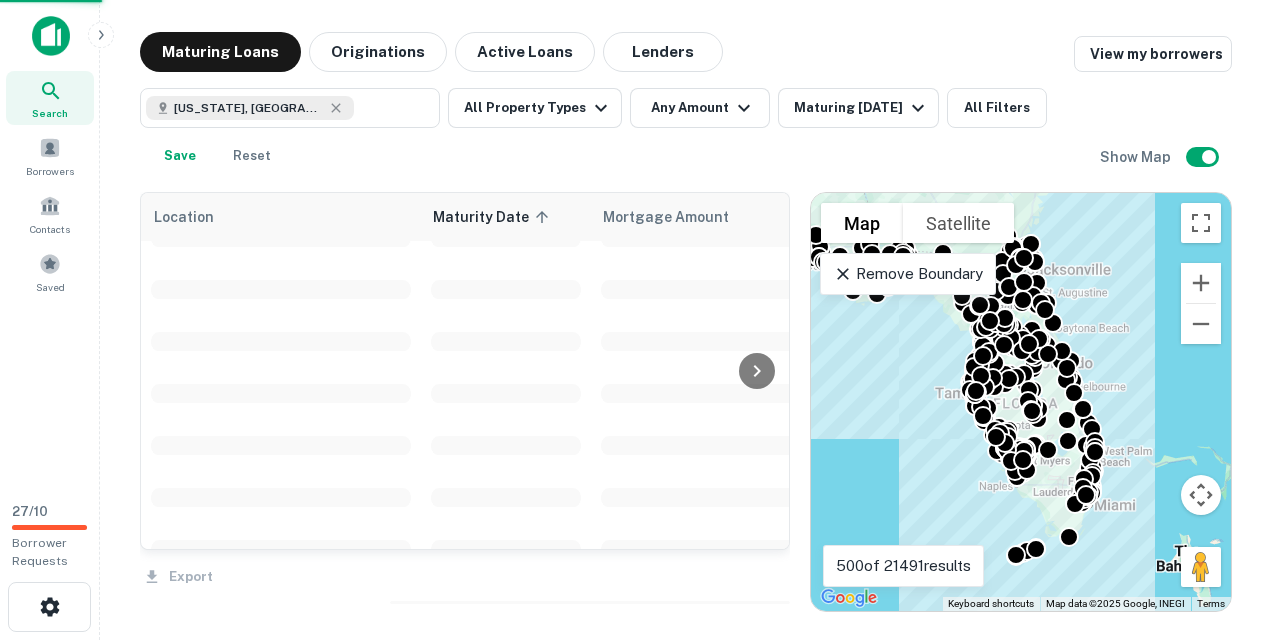 click on "Export" at bounding box center (465, 571) 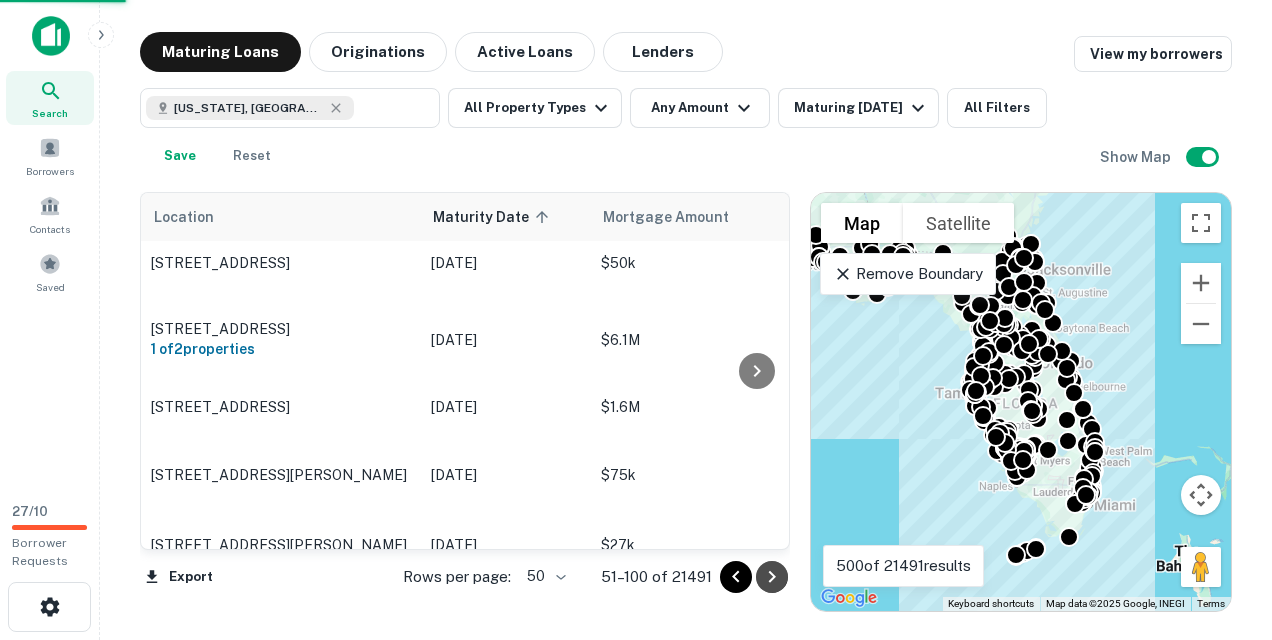 click 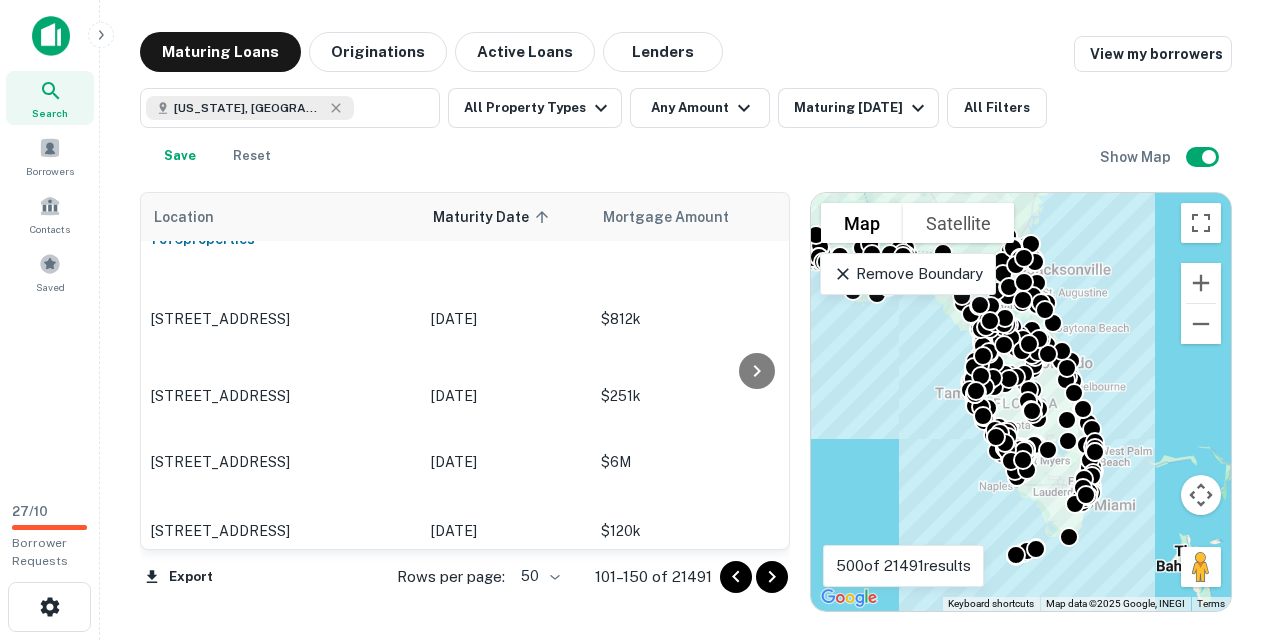 scroll, scrollTop: 3179, scrollLeft: 0, axis: vertical 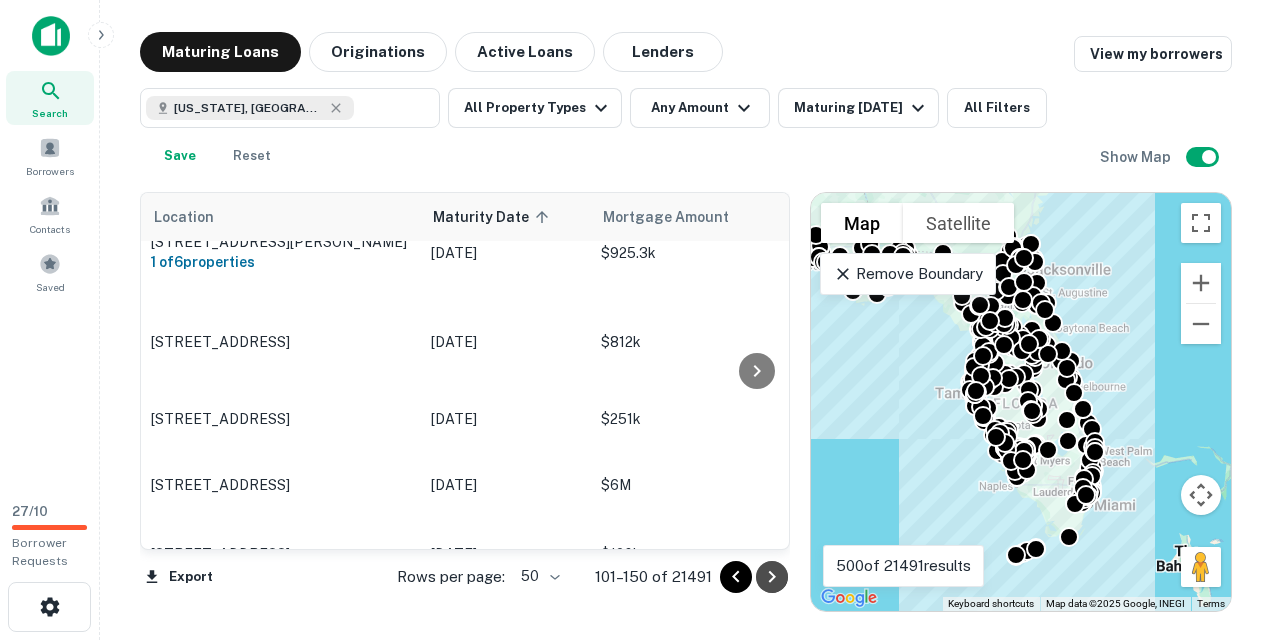 click 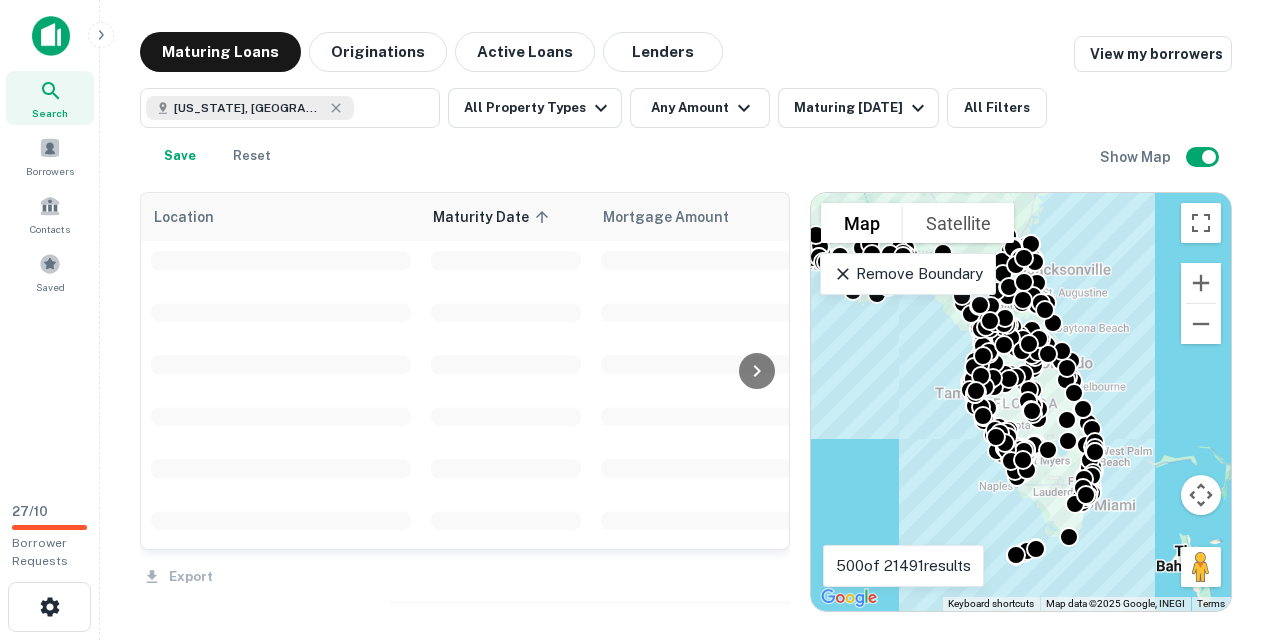 scroll, scrollTop: 3202, scrollLeft: 0, axis: vertical 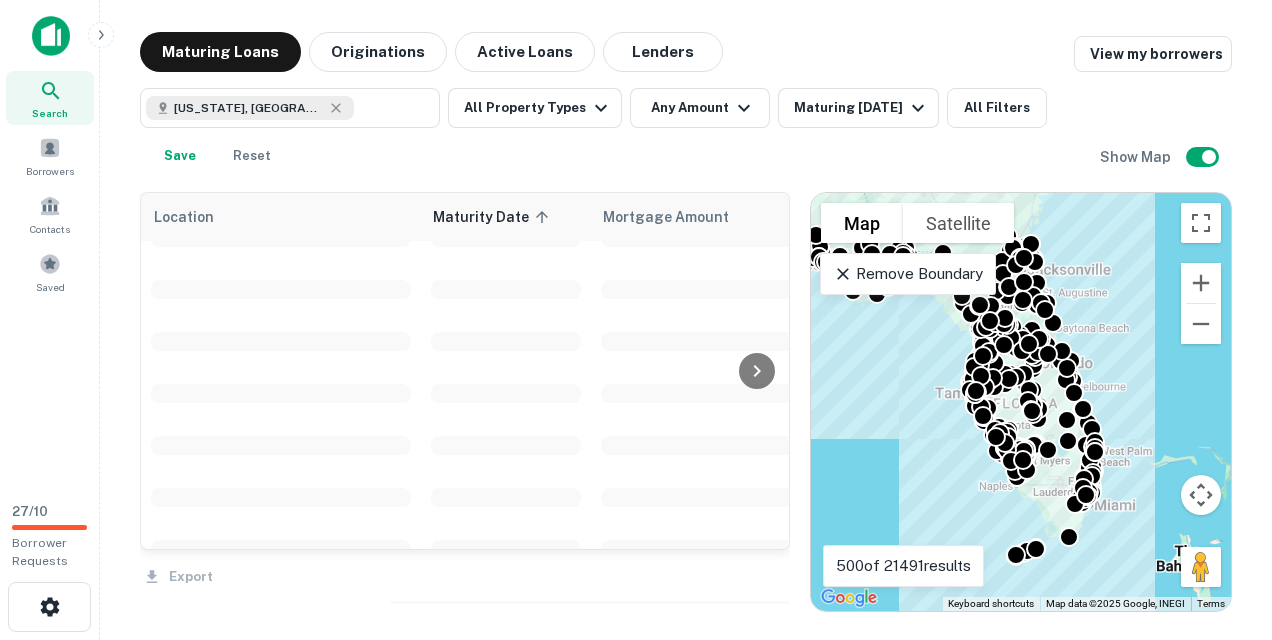 click on "Export" at bounding box center (465, 571) 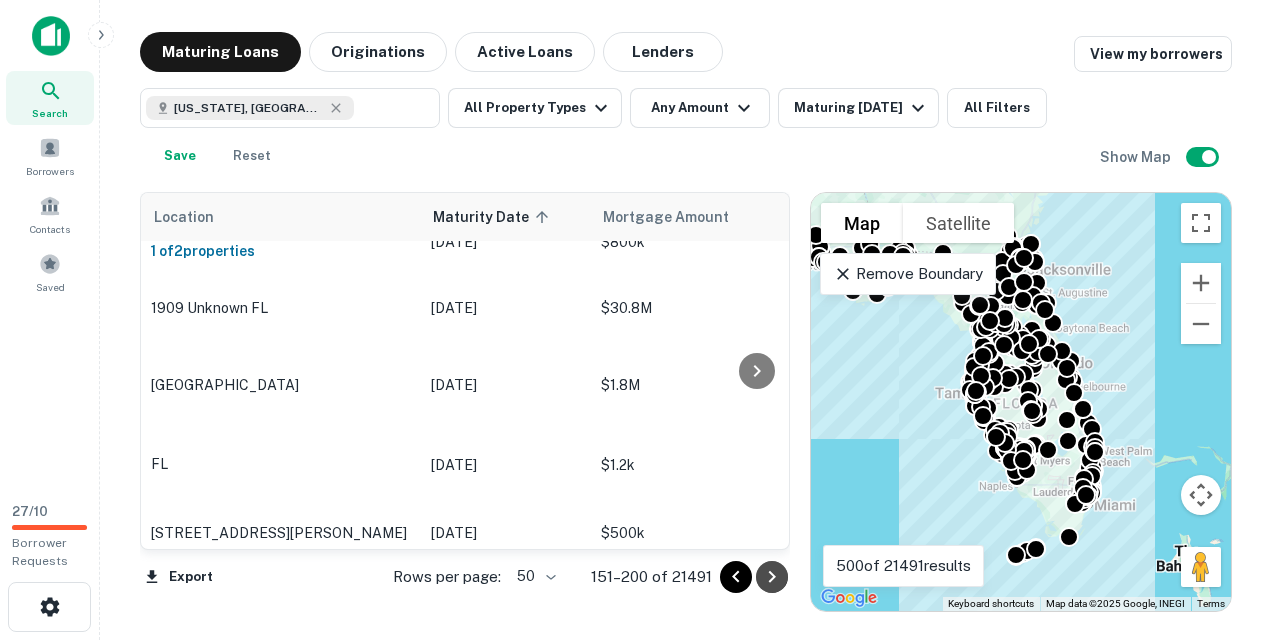 click 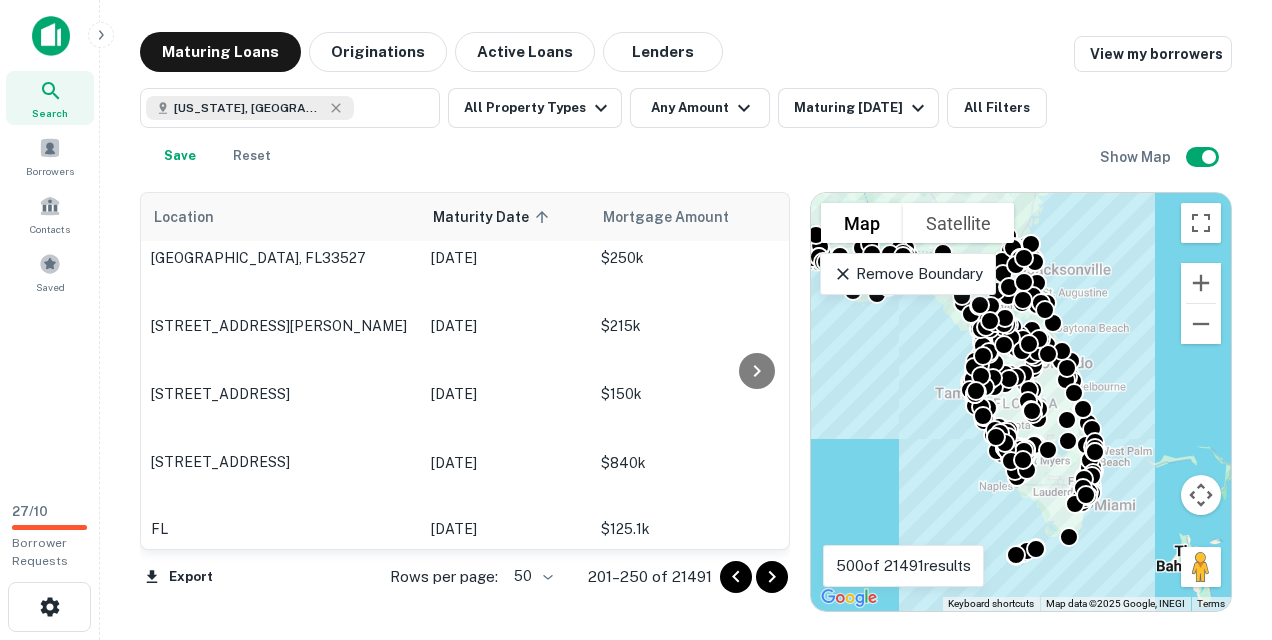 scroll, scrollTop: 3184, scrollLeft: 0, axis: vertical 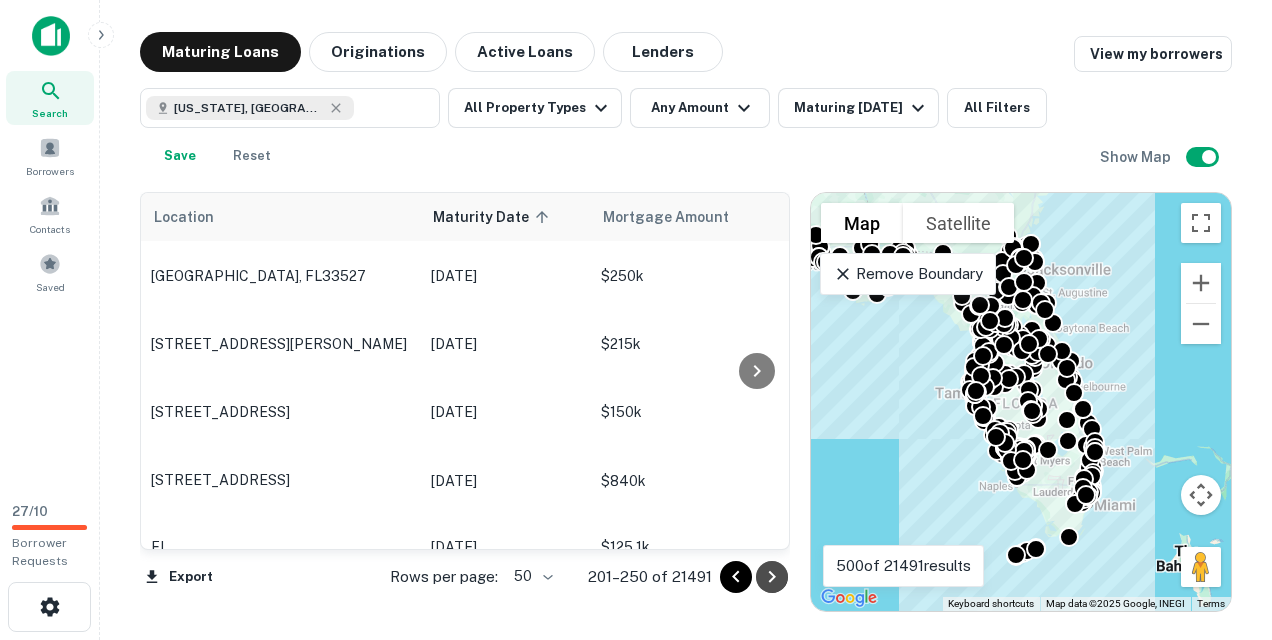 click 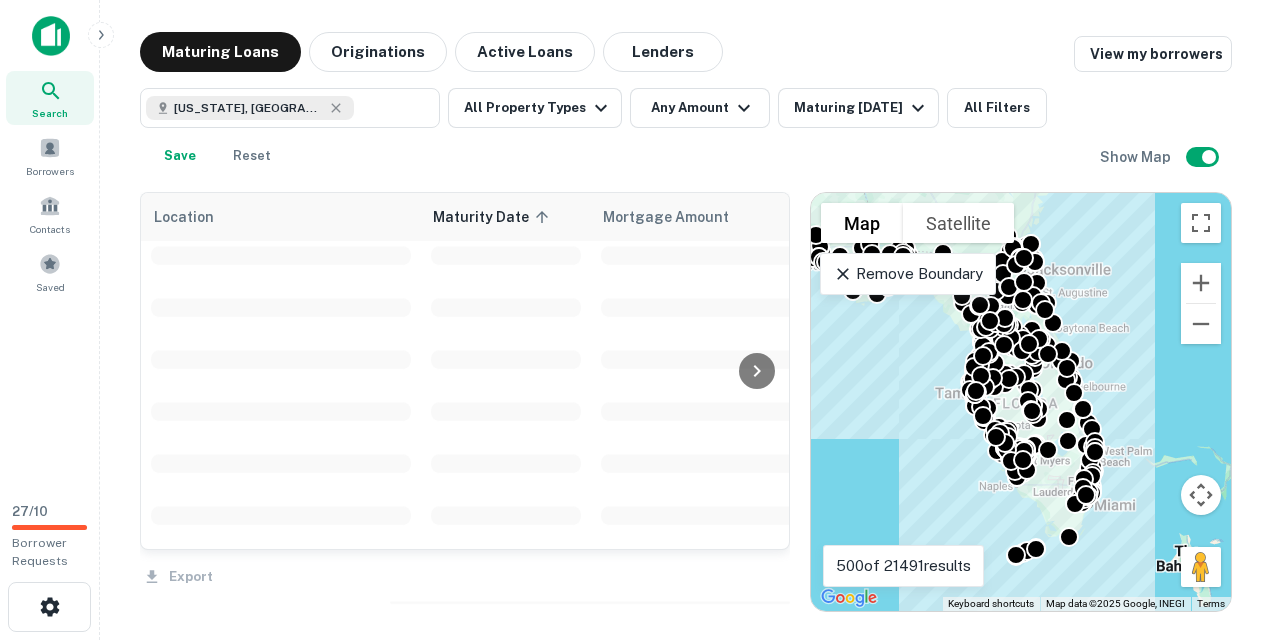 scroll, scrollTop: 3202, scrollLeft: 0, axis: vertical 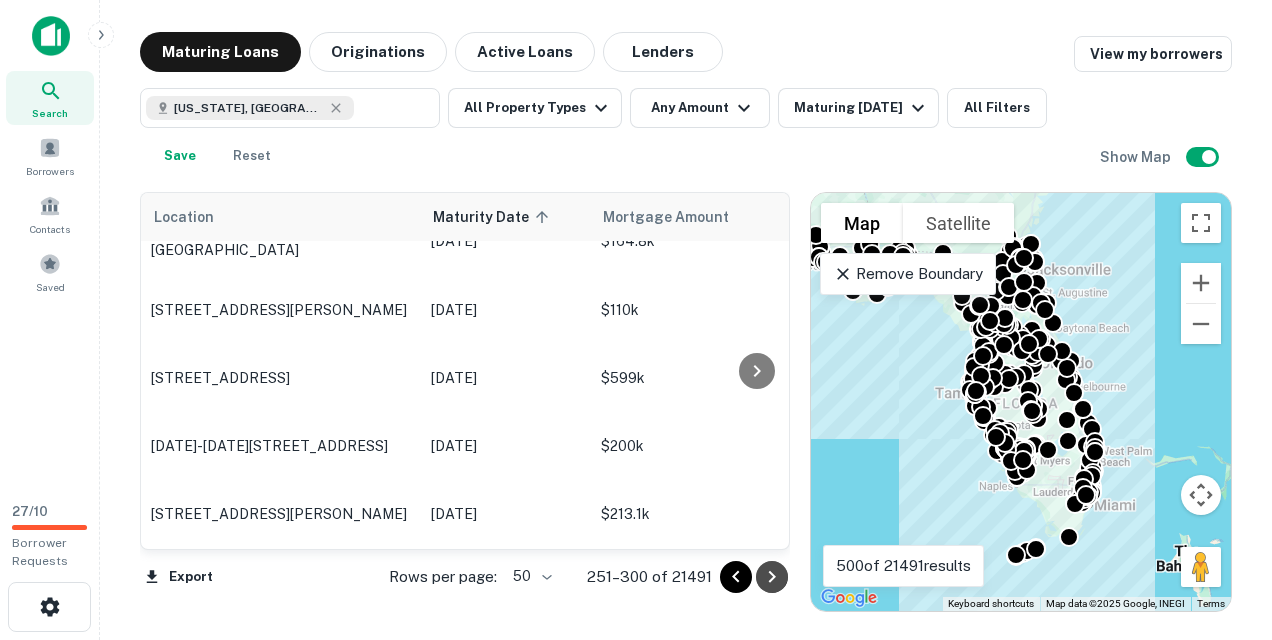 click 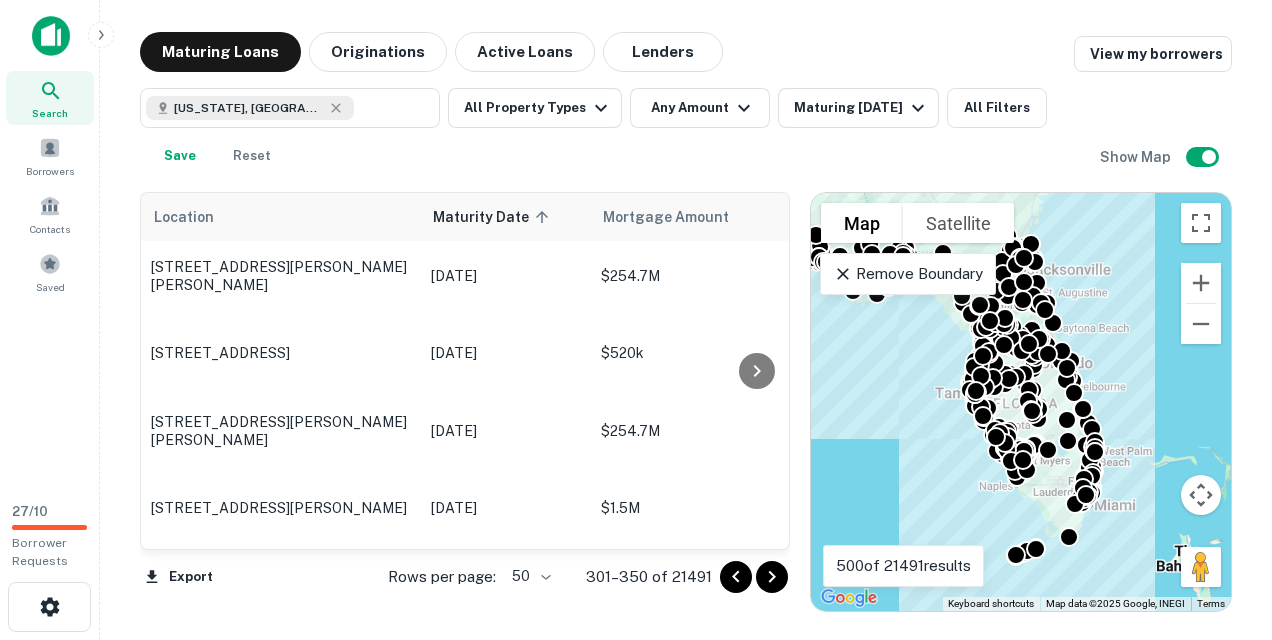 scroll, scrollTop: 3176, scrollLeft: 0, axis: vertical 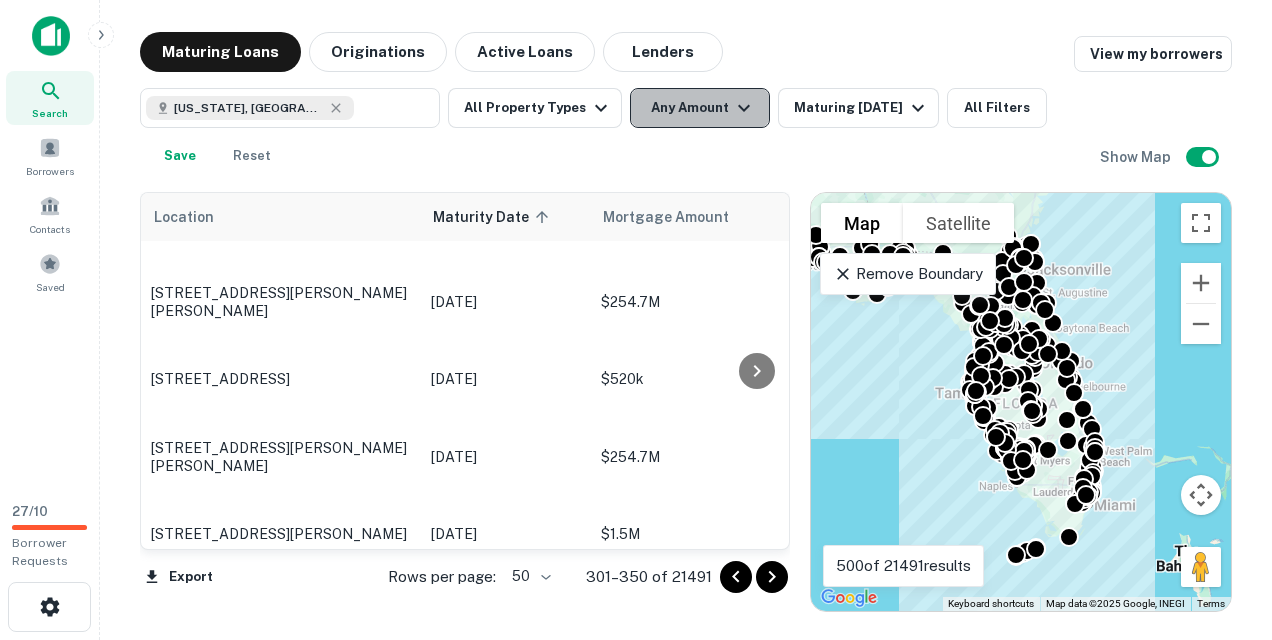 click 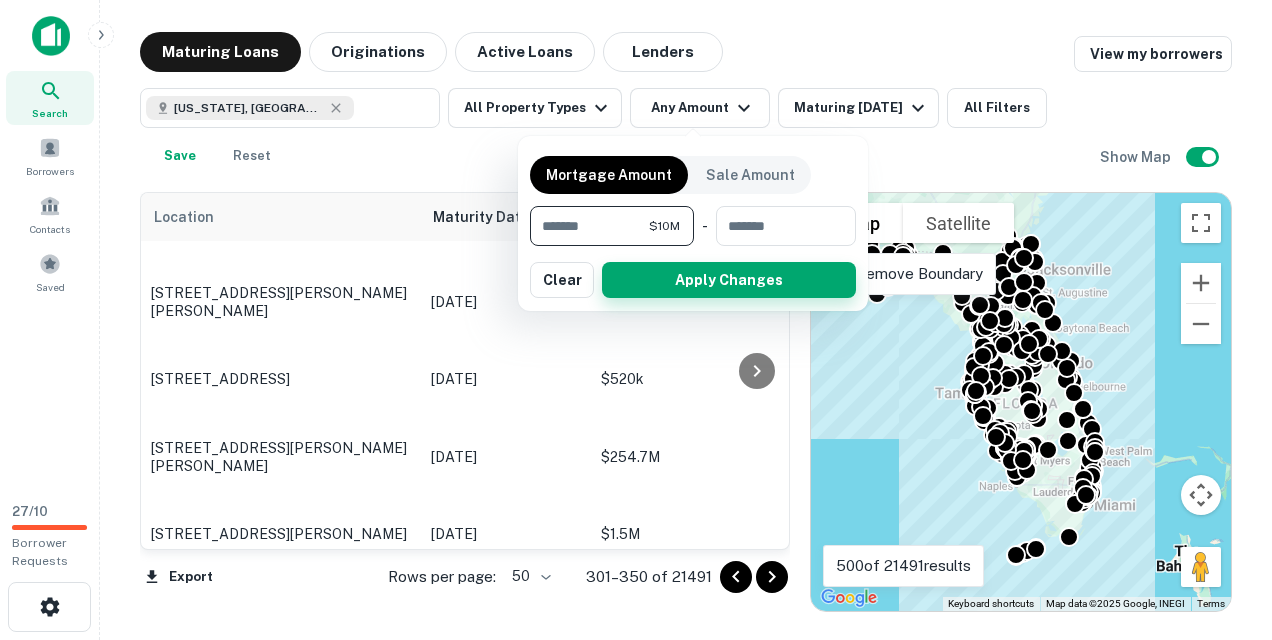 type on "********" 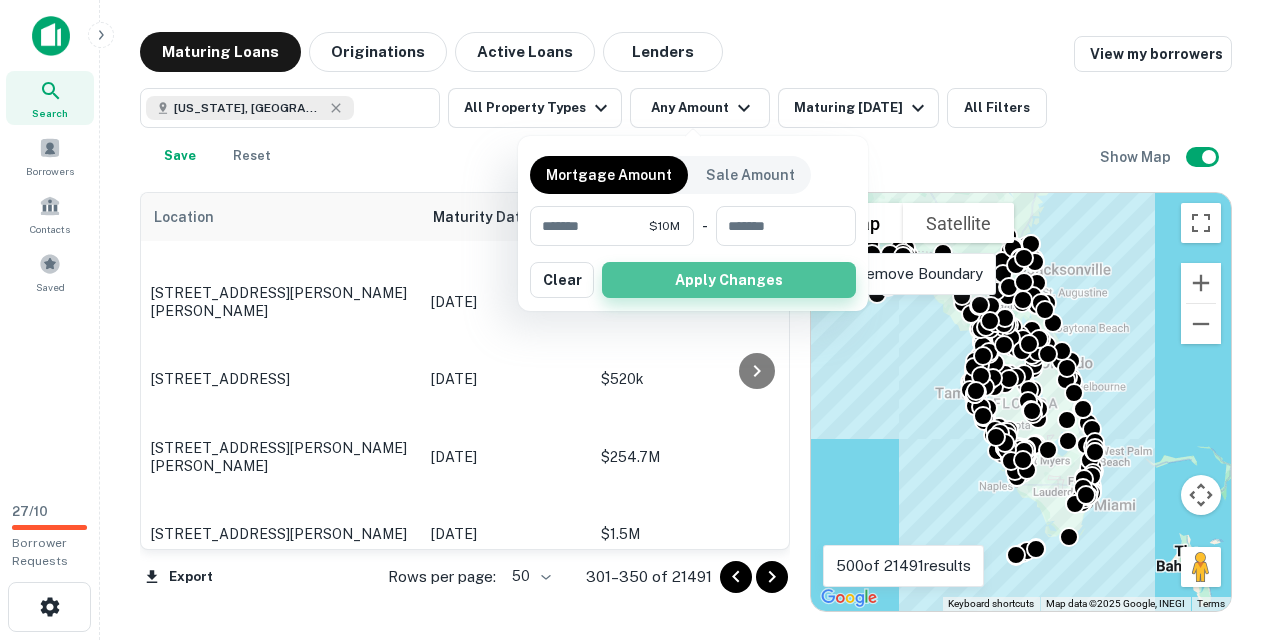 click on "Apply Changes" at bounding box center (729, 280) 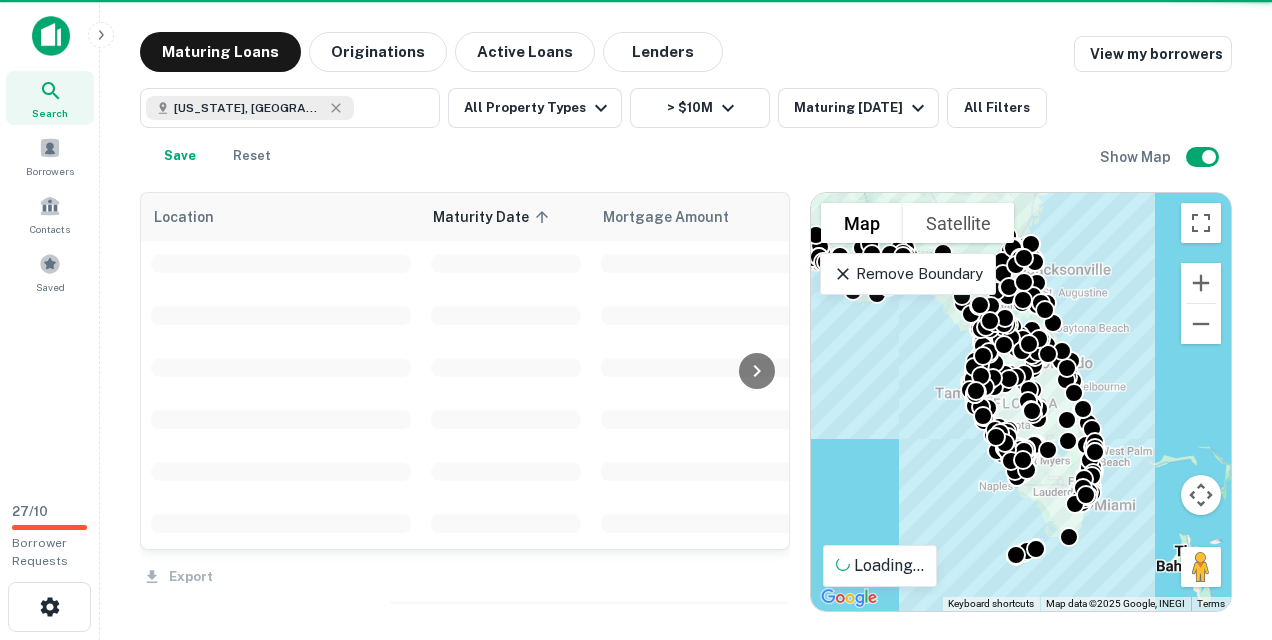 scroll, scrollTop: 3202, scrollLeft: 0, axis: vertical 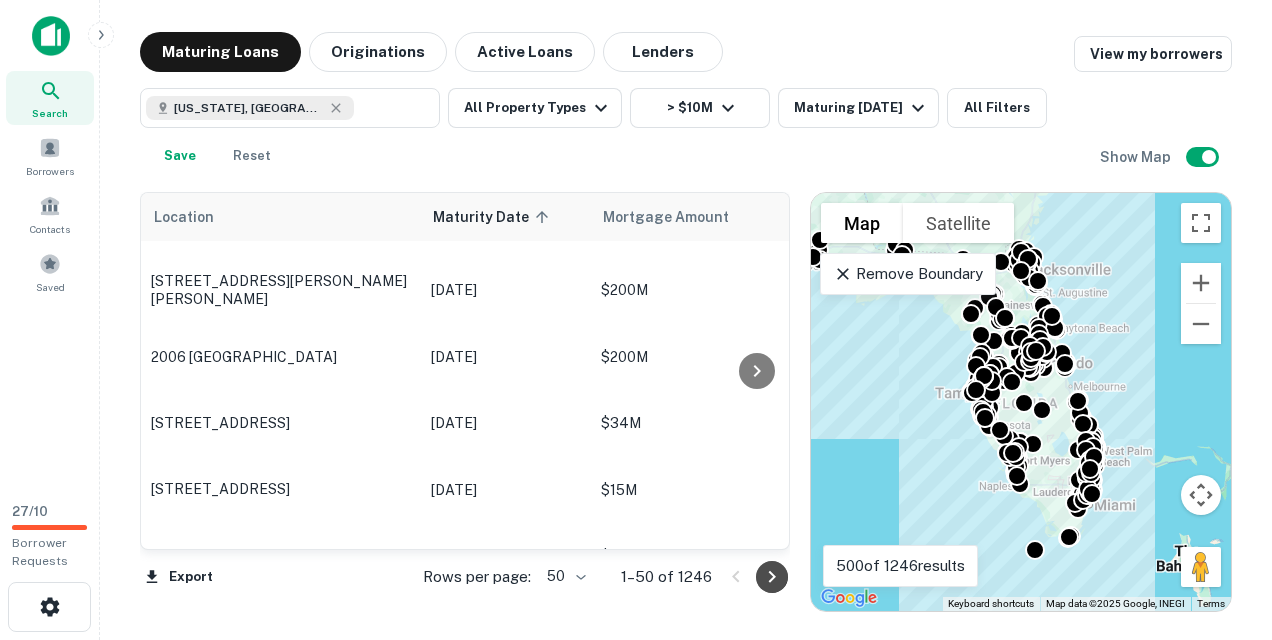 click 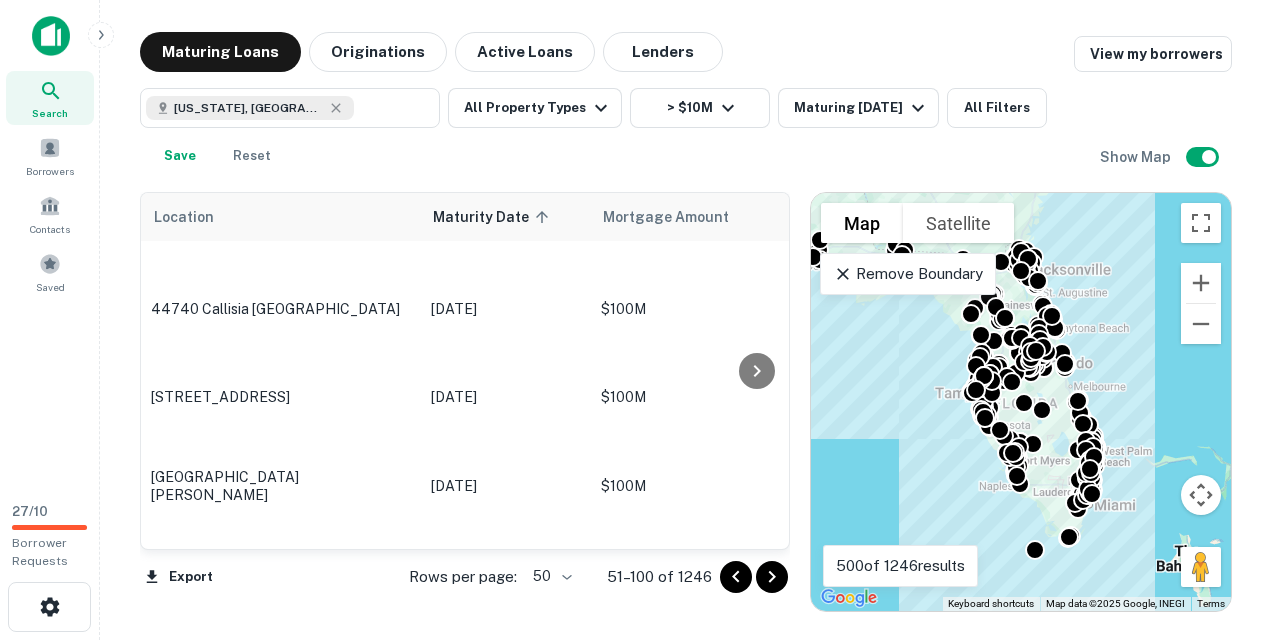 drag, startPoint x: 771, startPoint y: 575, endPoint x: 770, endPoint y: 587, distance: 12.0415945 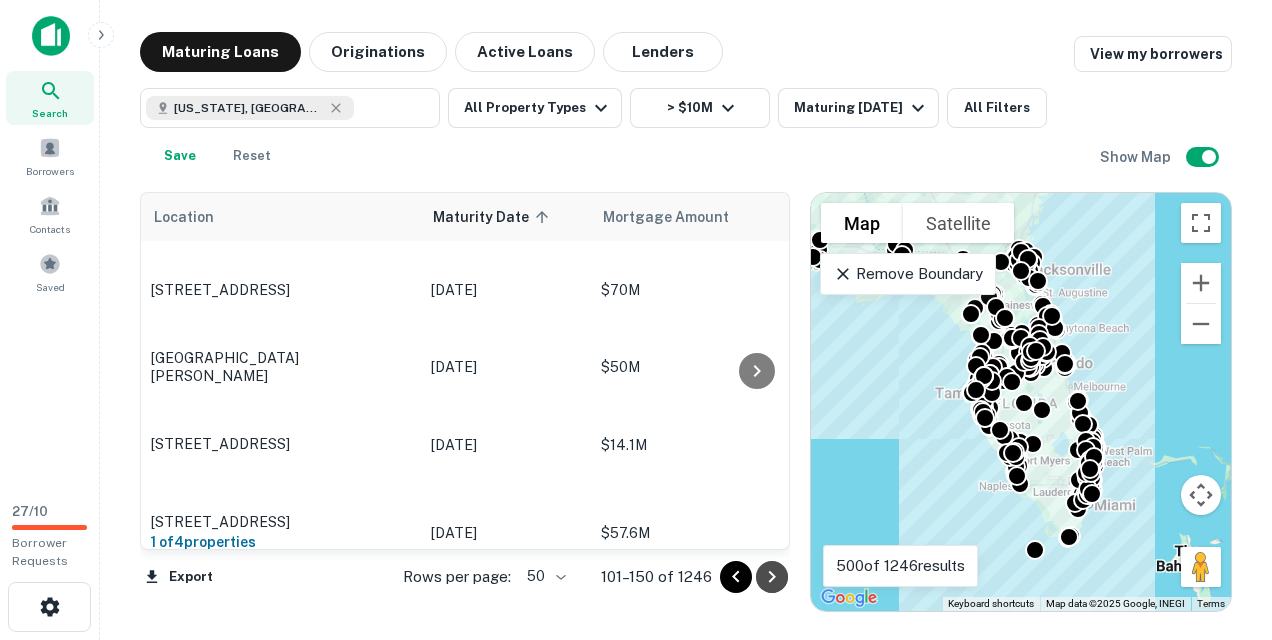 click 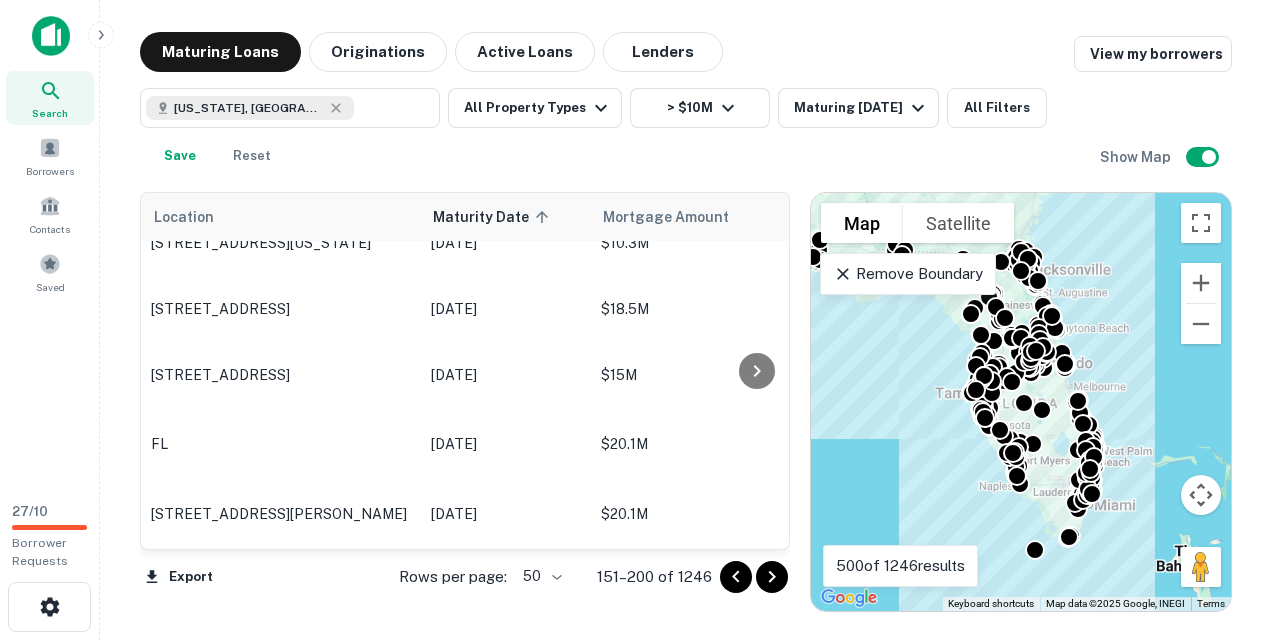 scroll, scrollTop: 3147, scrollLeft: 0, axis: vertical 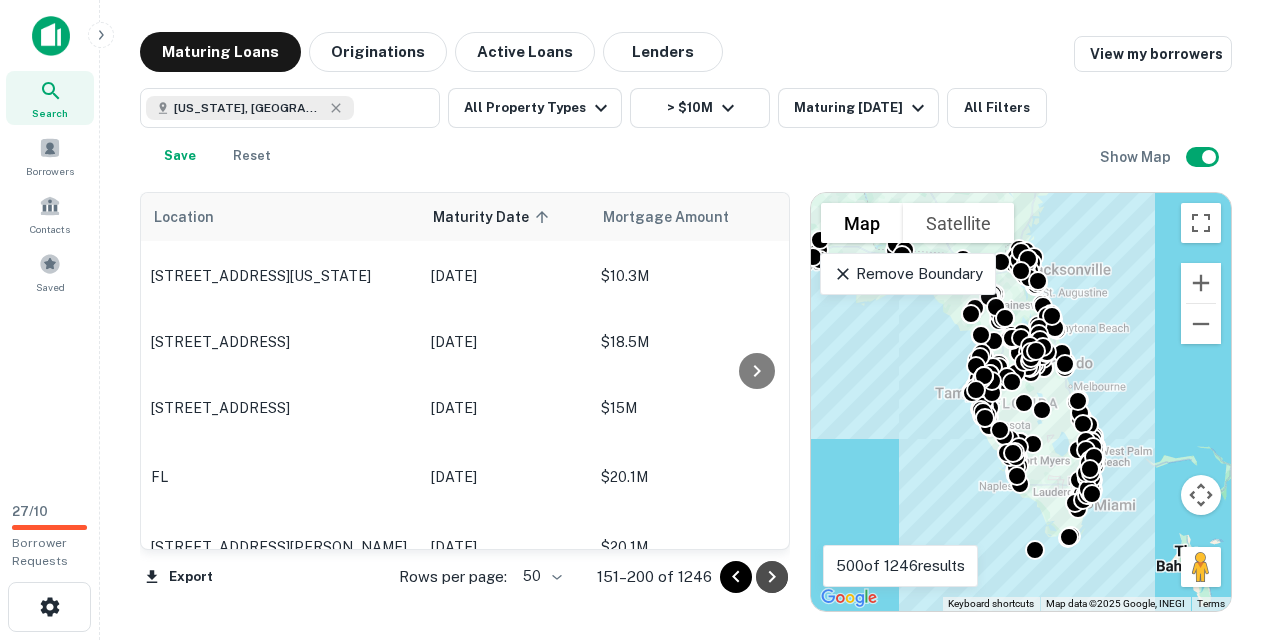 click 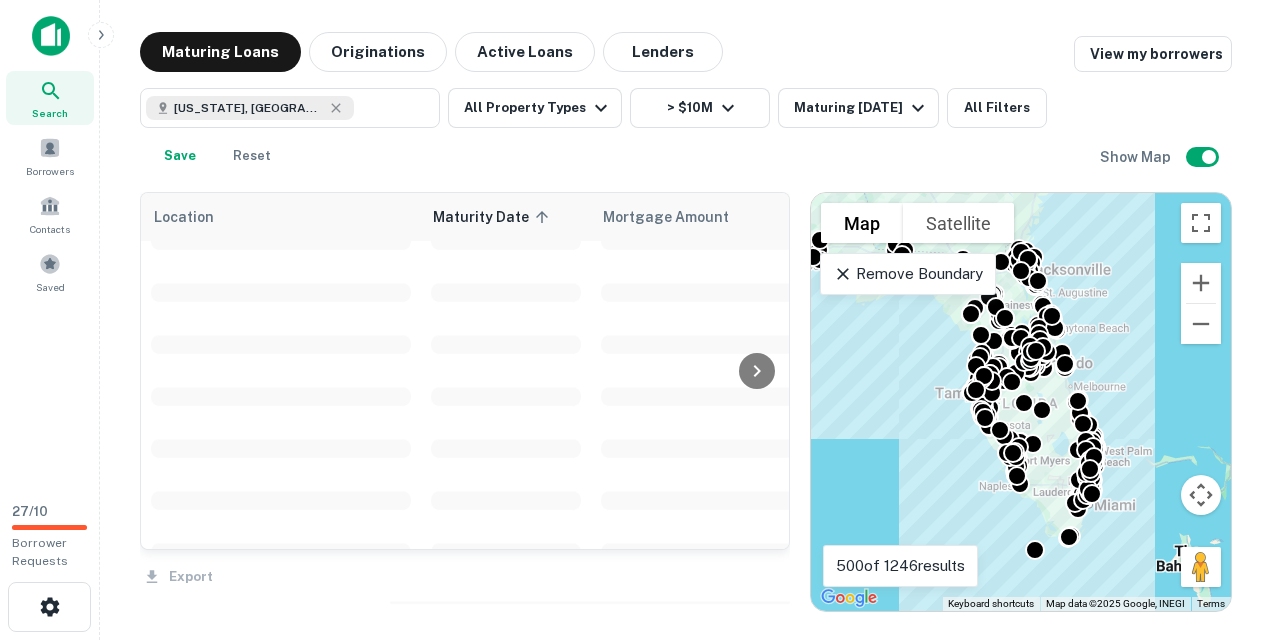 scroll, scrollTop: 3202, scrollLeft: 0, axis: vertical 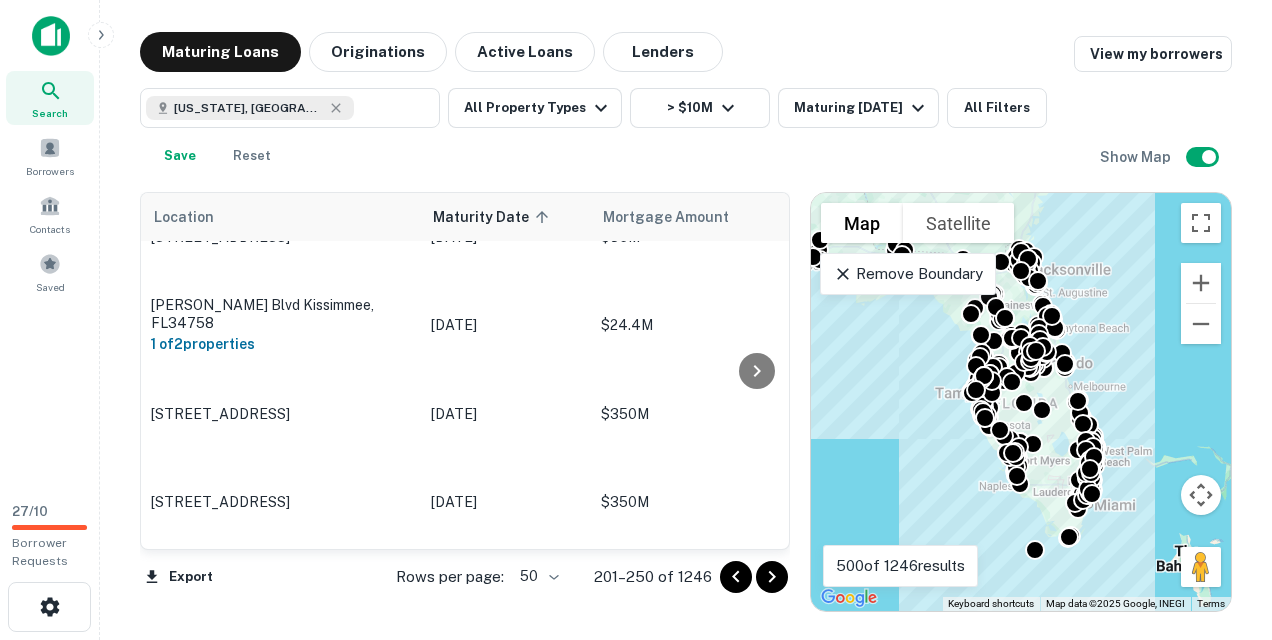 click 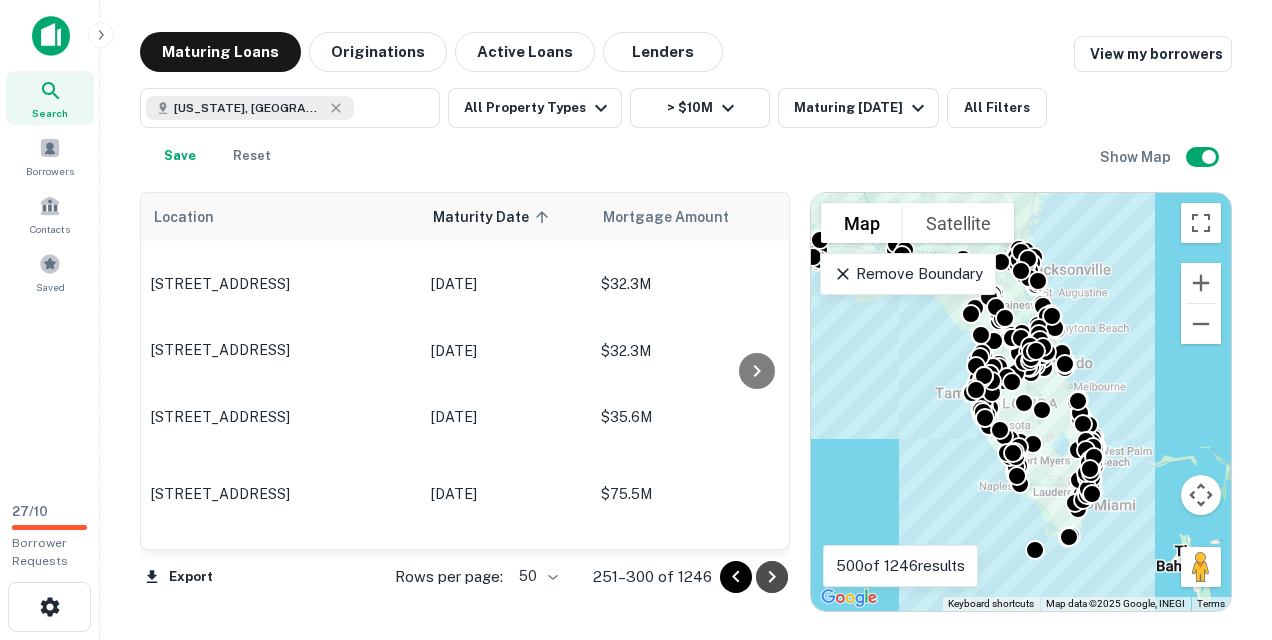 click 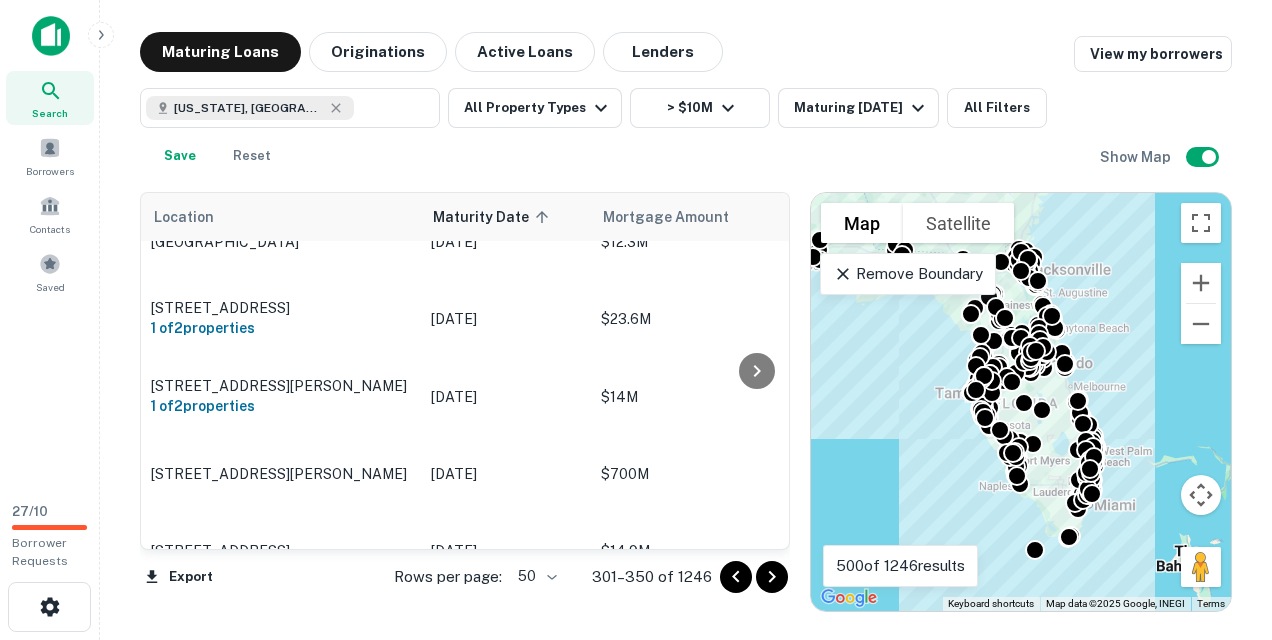 drag, startPoint x: 739, startPoint y: 567, endPoint x: 785, endPoint y: 353, distance: 218.88809 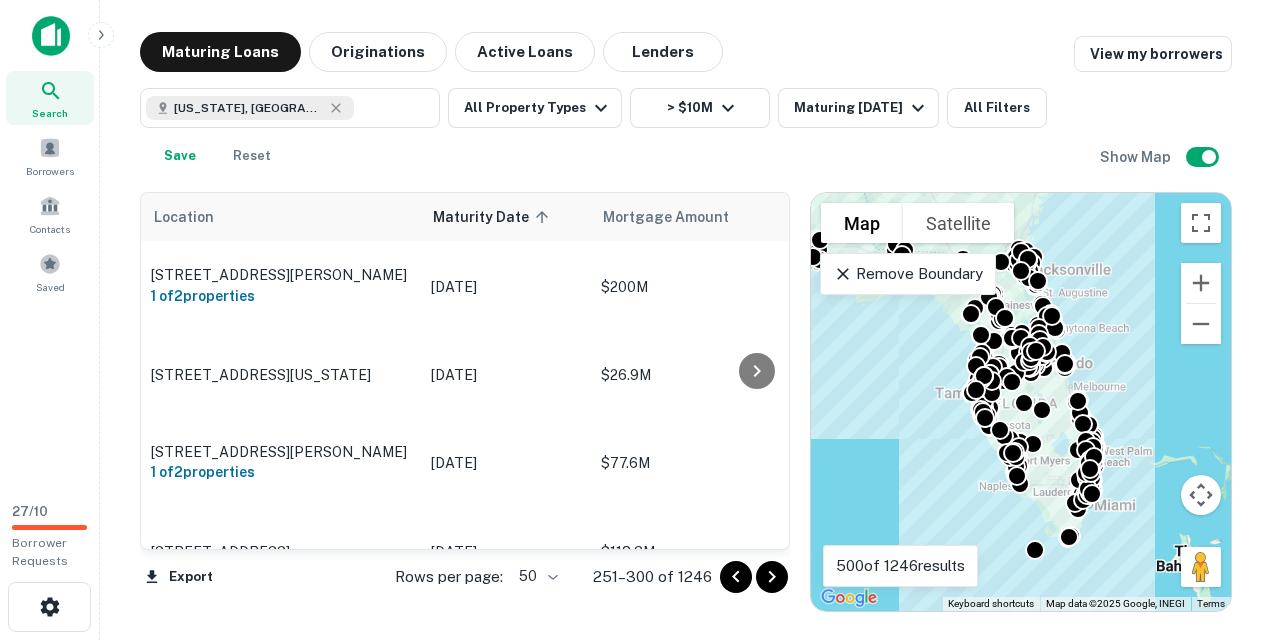 scroll, scrollTop: 0, scrollLeft: 0, axis: both 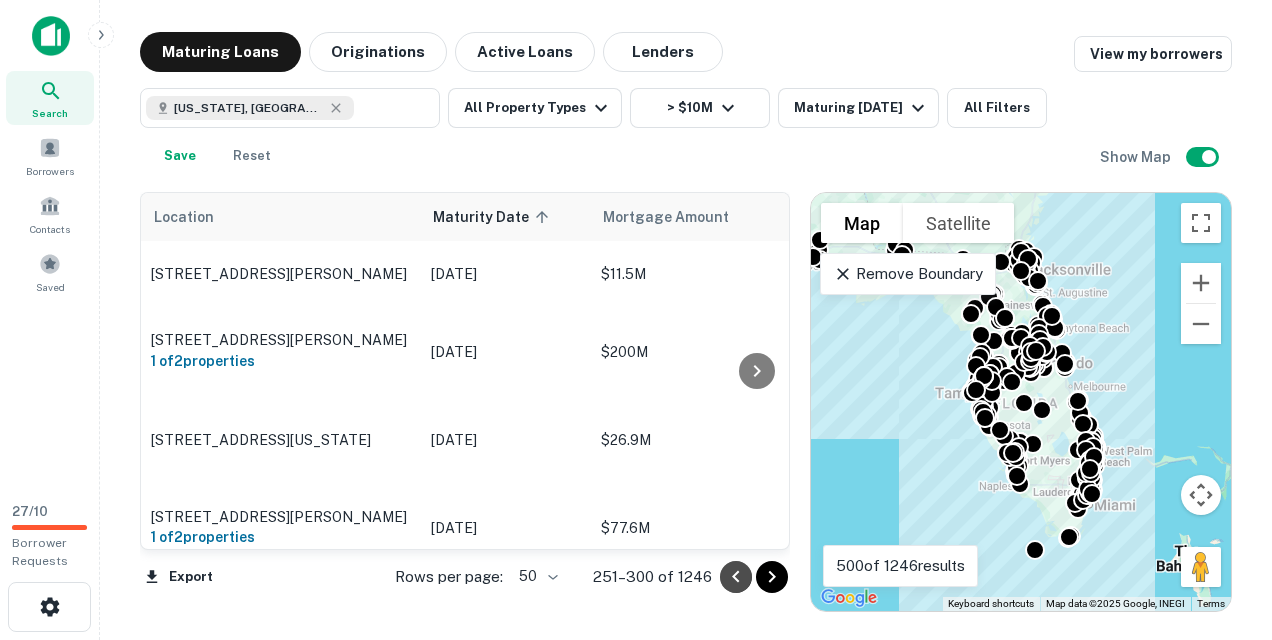click 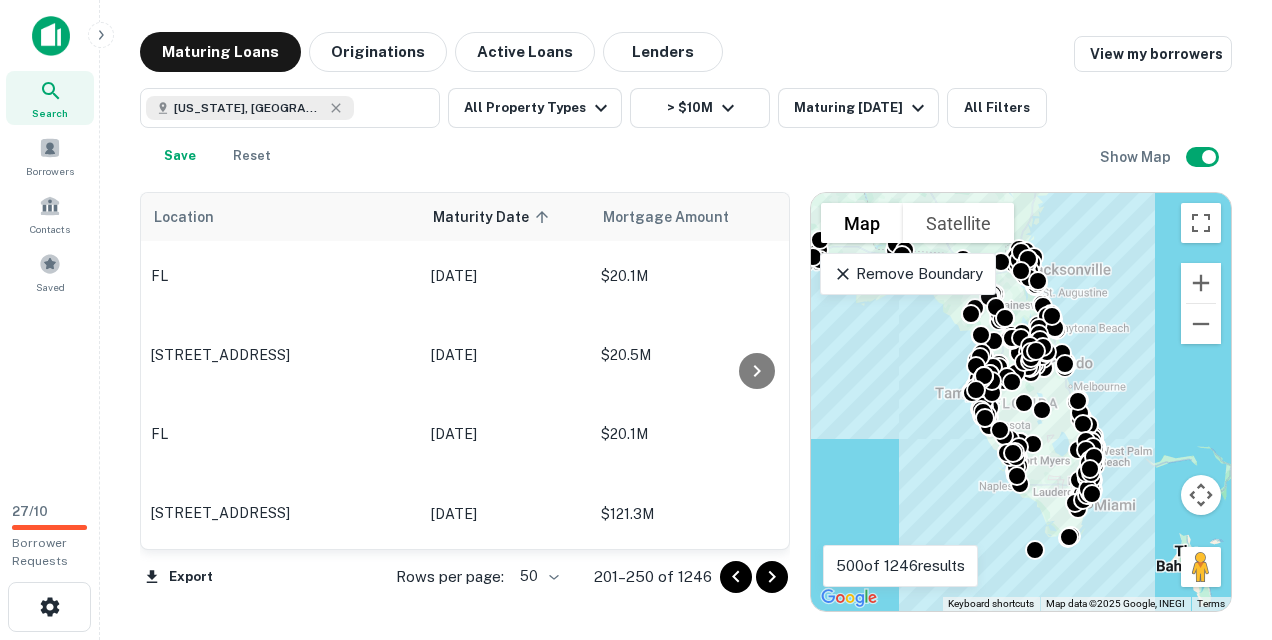 click 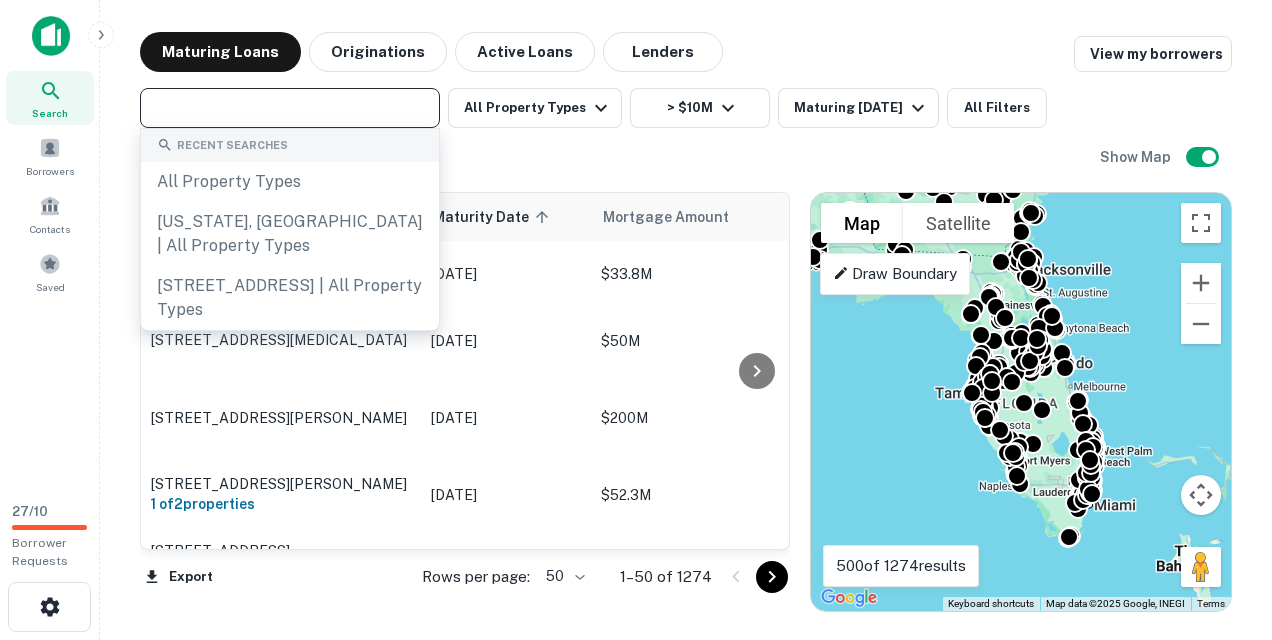 click at bounding box center (288, 108) 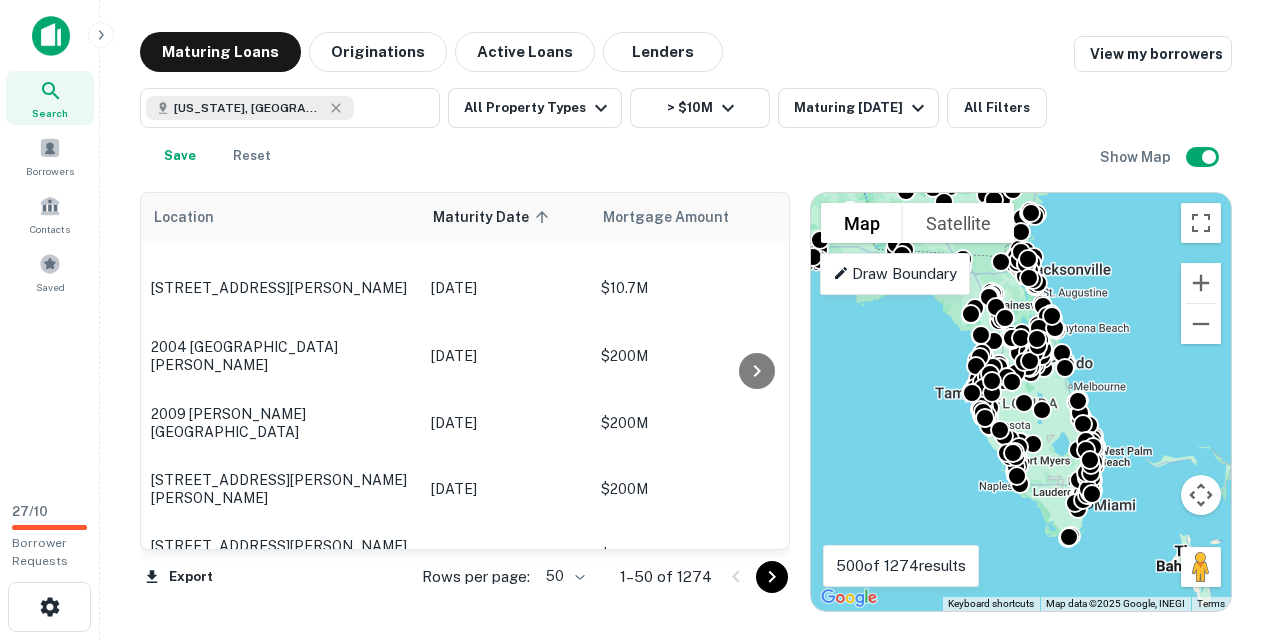 scroll, scrollTop: 3234, scrollLeft: 0, axis: vertical 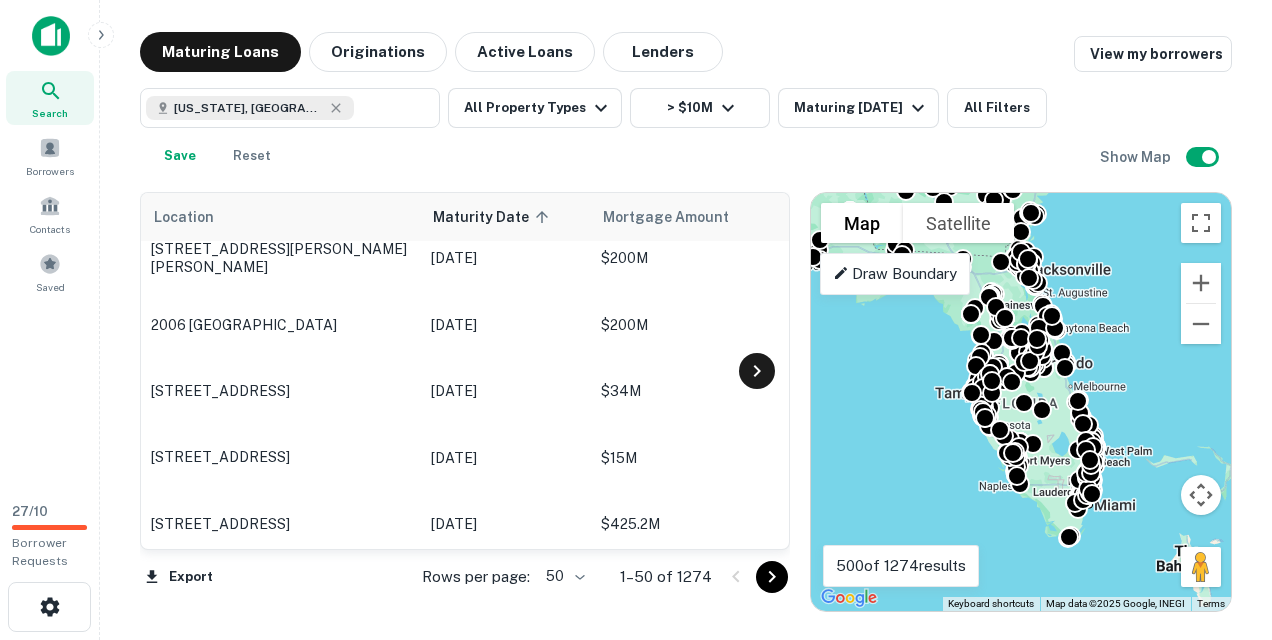 click 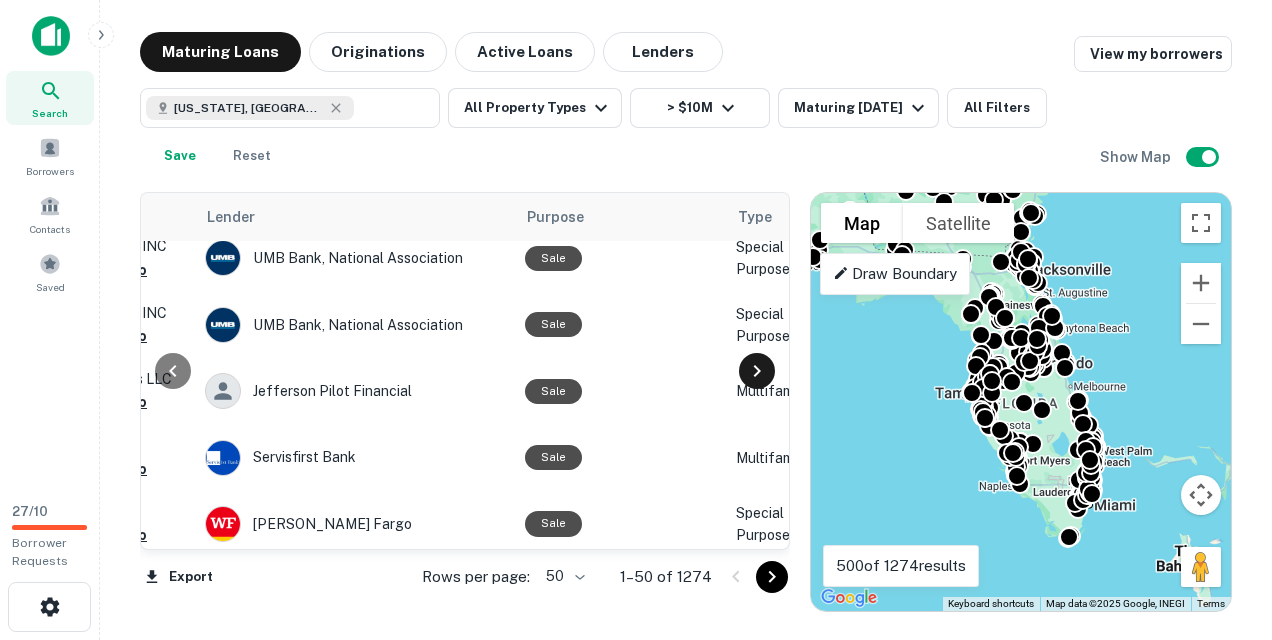 scroll, scrollTop: 3234, scrollLeft: 840, axis: both 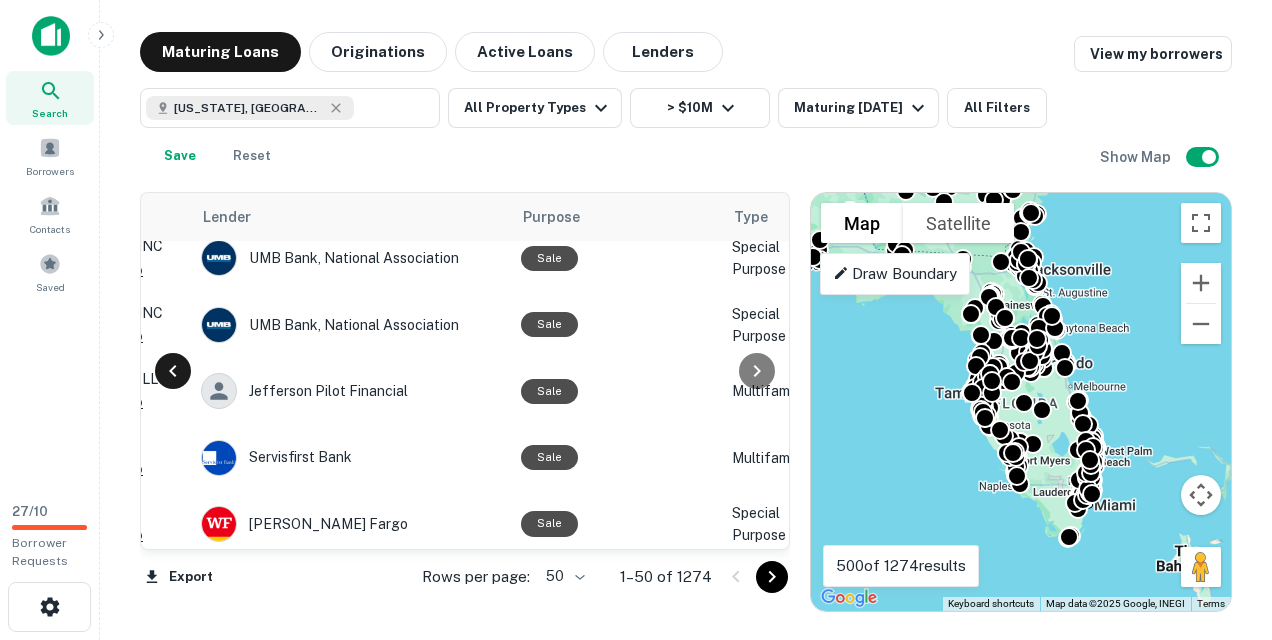 drag, startPoint x: 172, startPoint y: 360, endPoint x: 162, endPoint y: 358, distance: 10.198039 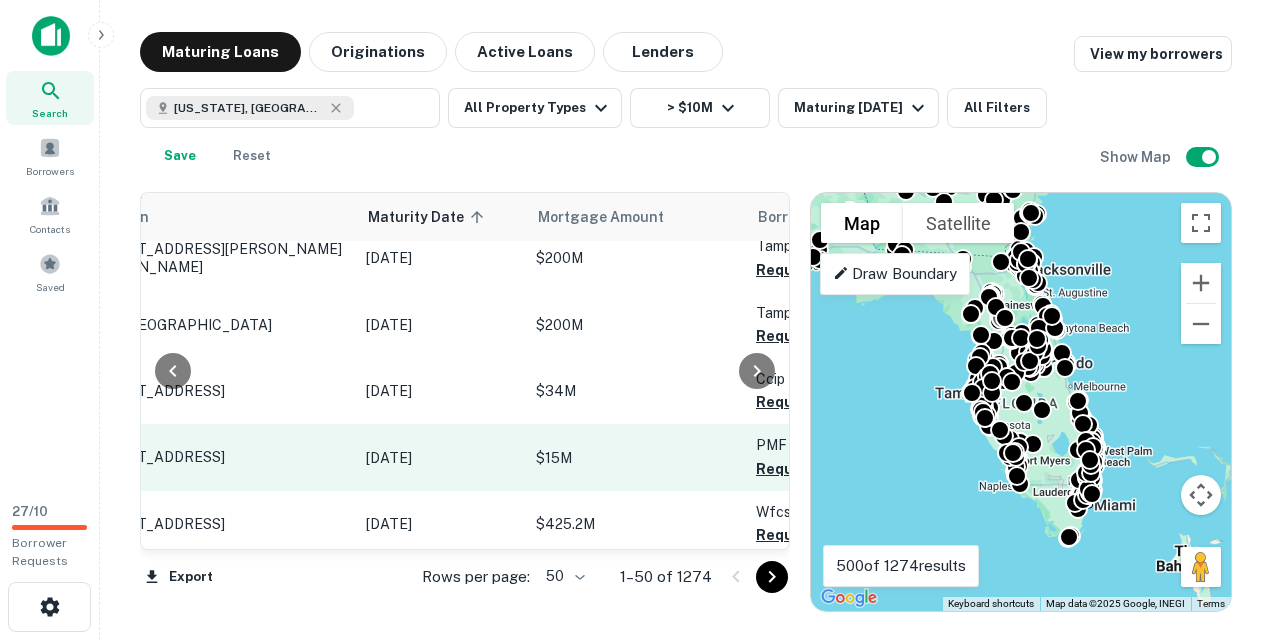 scroll, scrollTop: 3234, scrollLeft: 0, axis: vertical 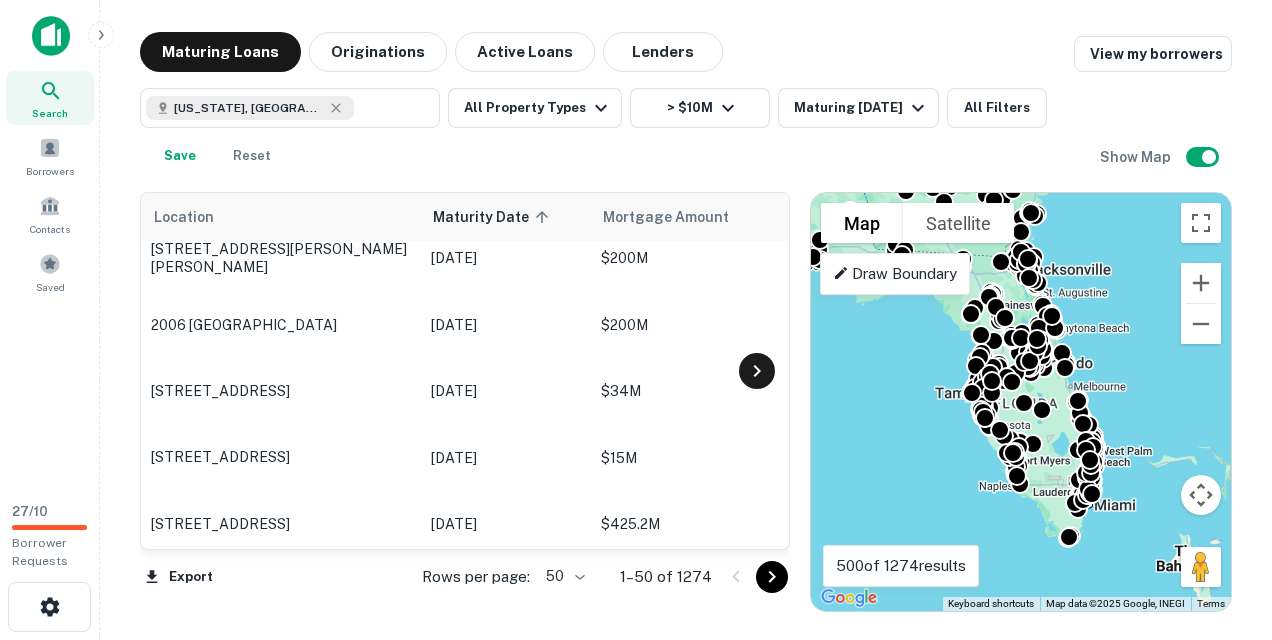 click 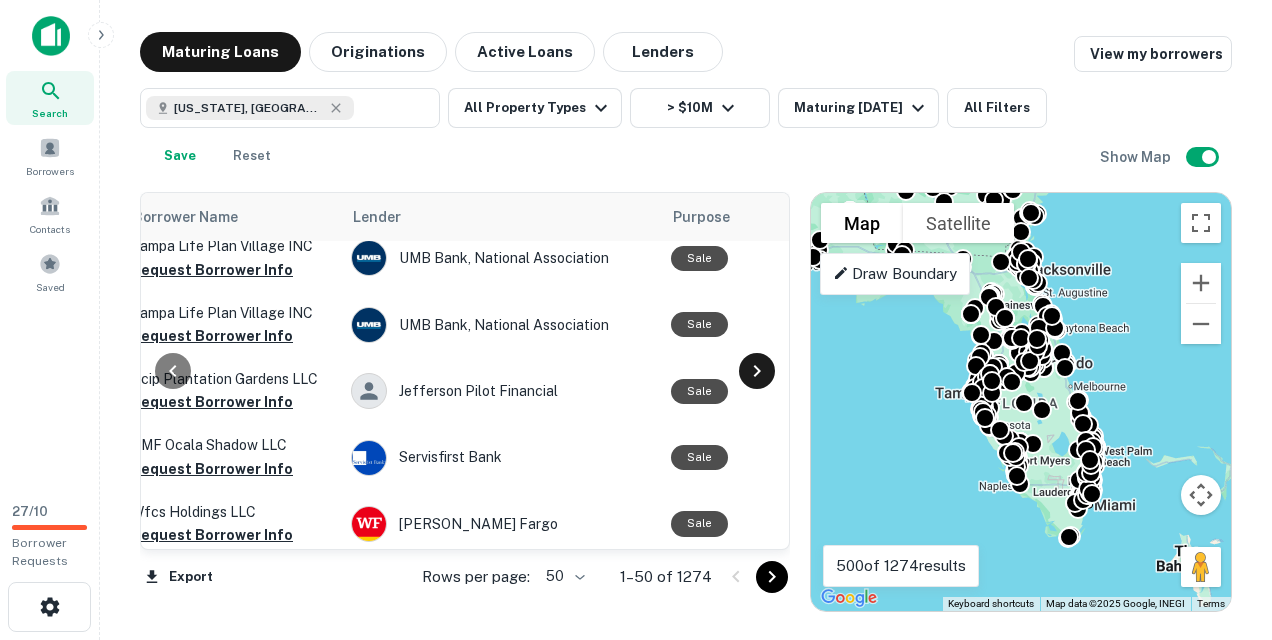 scroll, scrollTop: 3234, scrollLeft: 840, axis: both 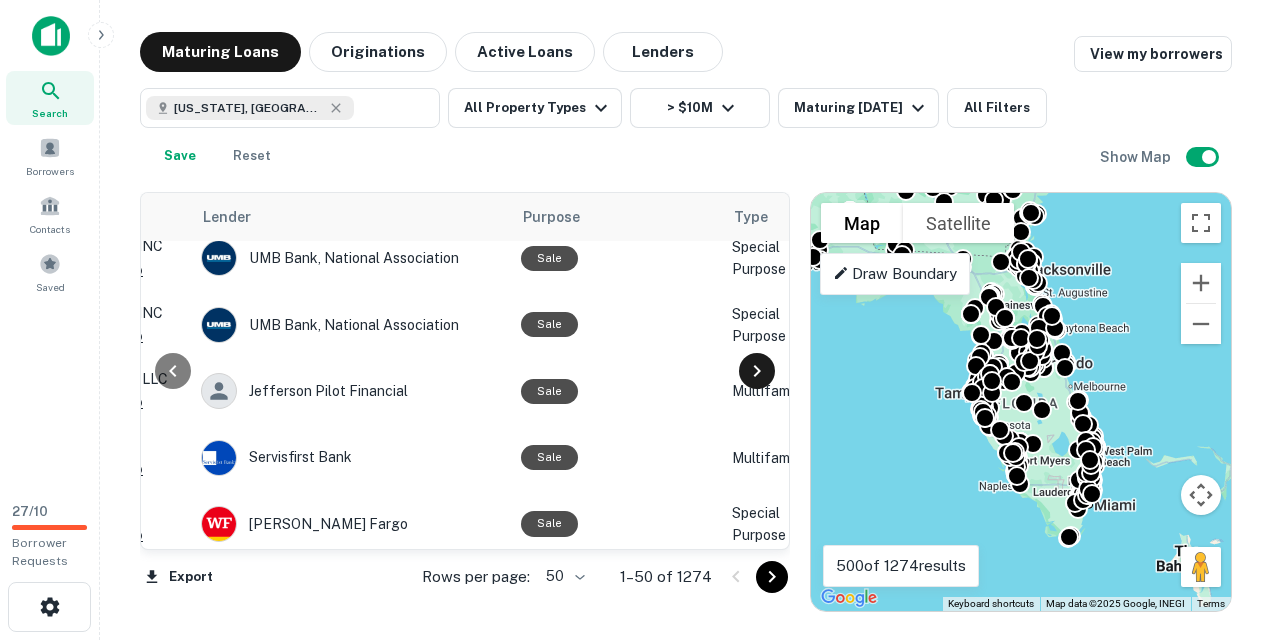 click 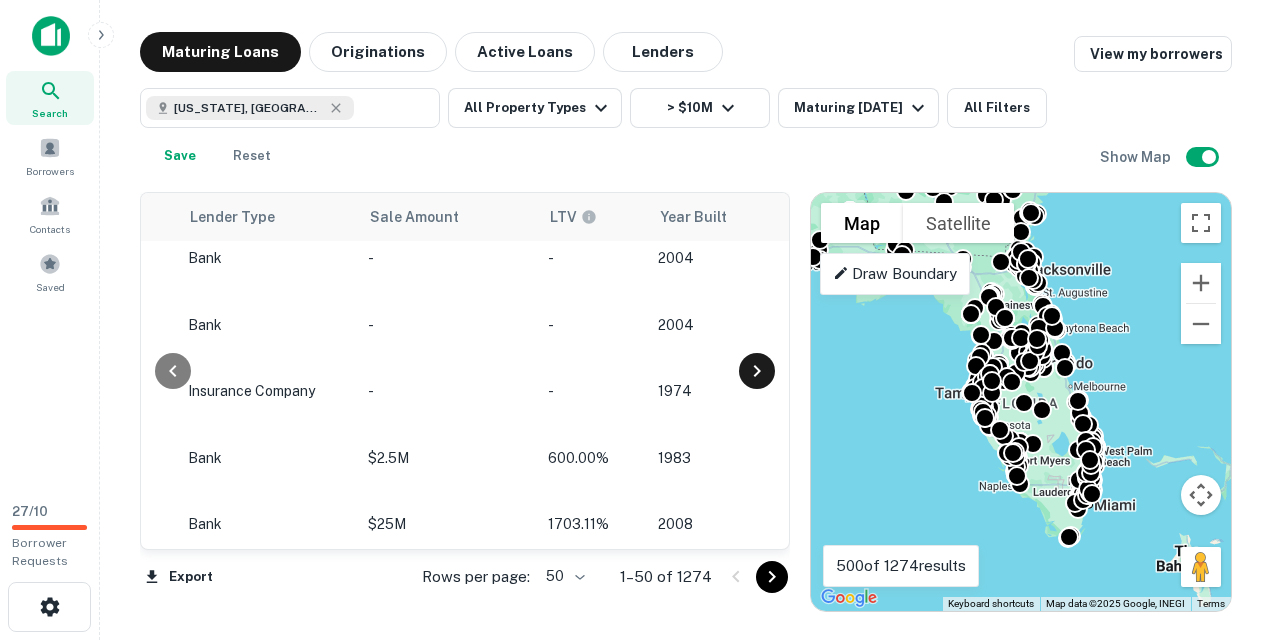 scroll, scrollTop: 3234, scrollLeft: 1680, axis: both 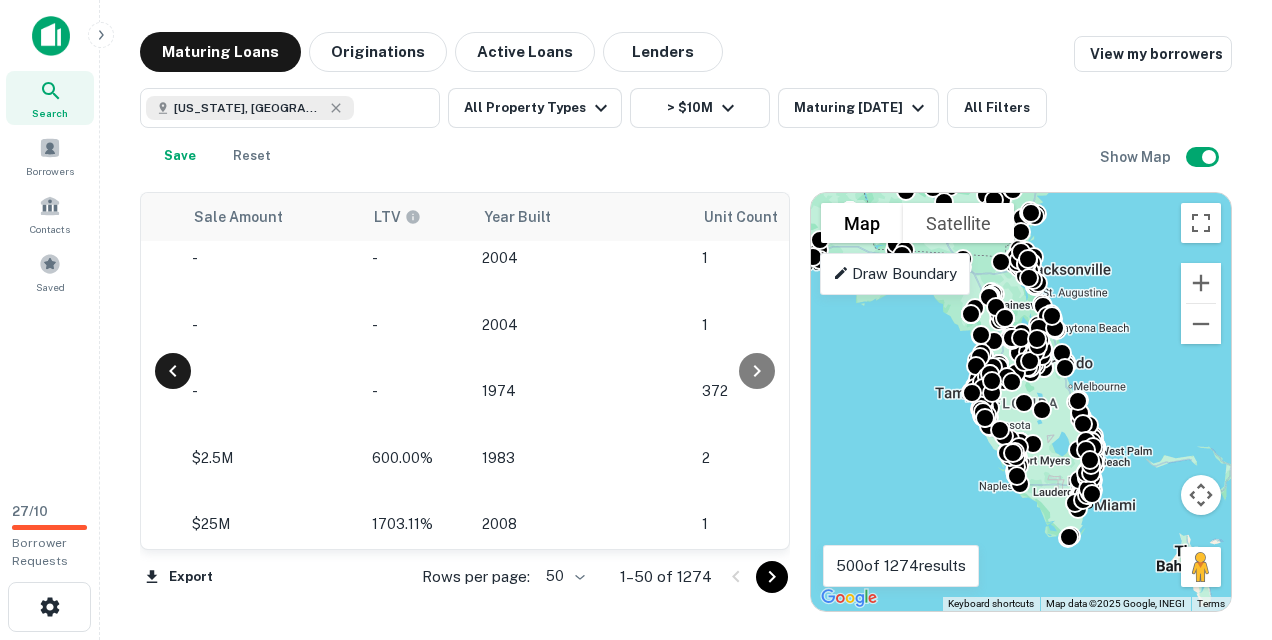 click 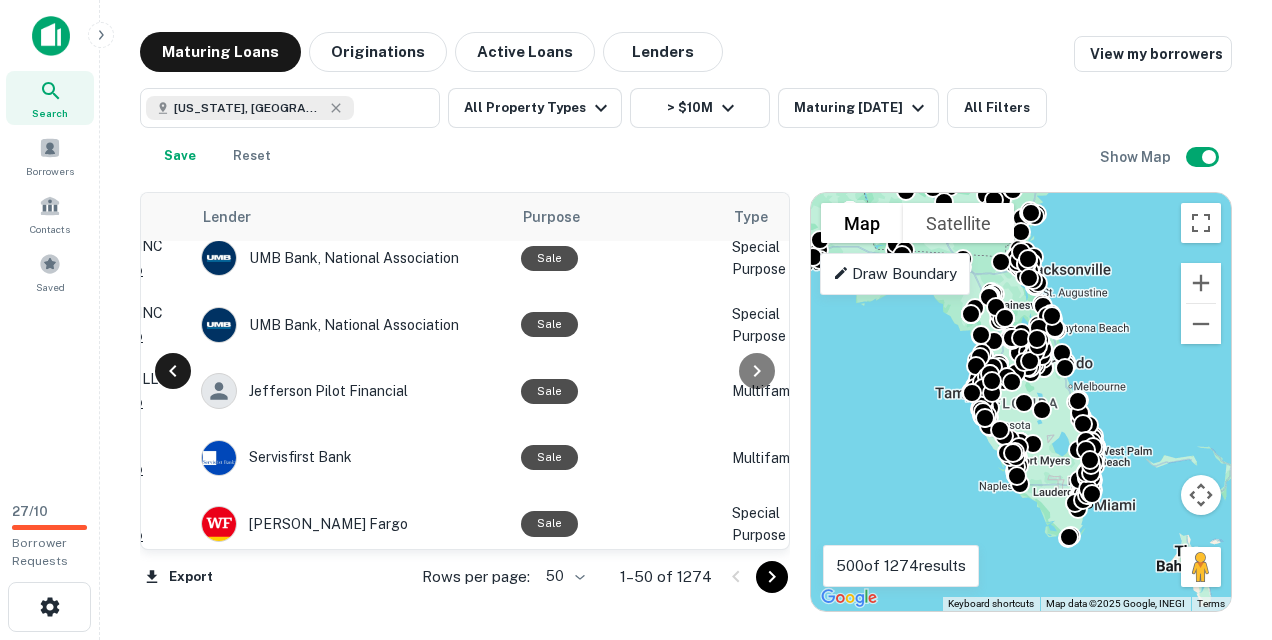 click 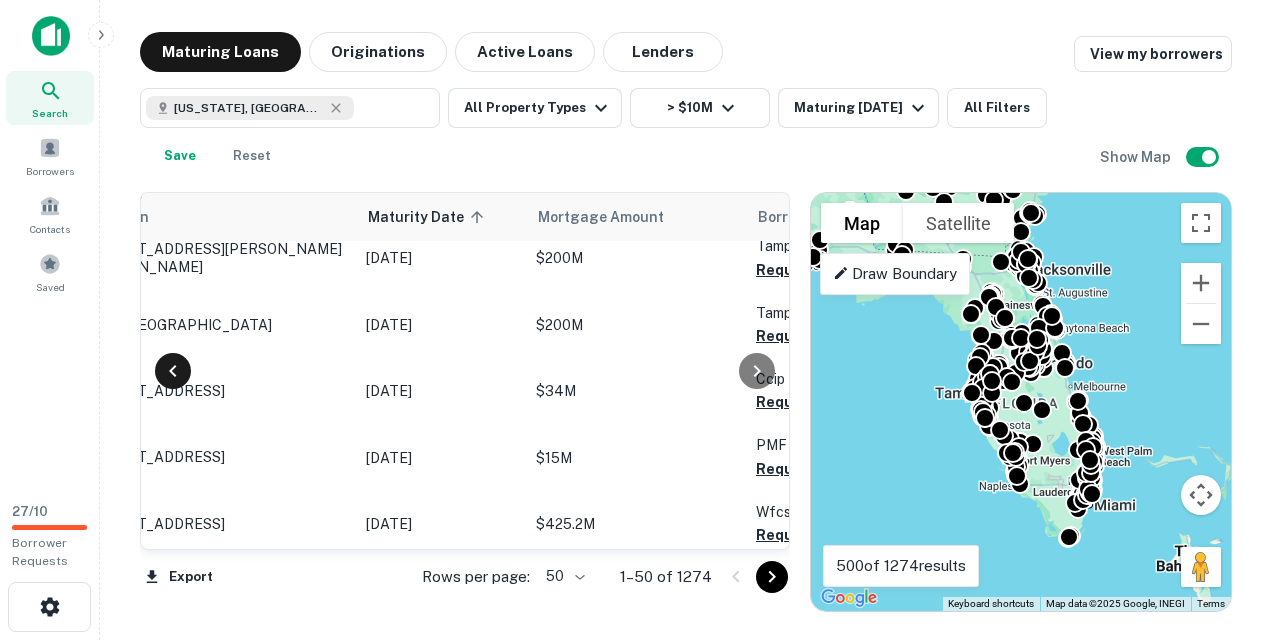 scroll, scrollTop: 3234, scrollLeft: 0, axis: vertical 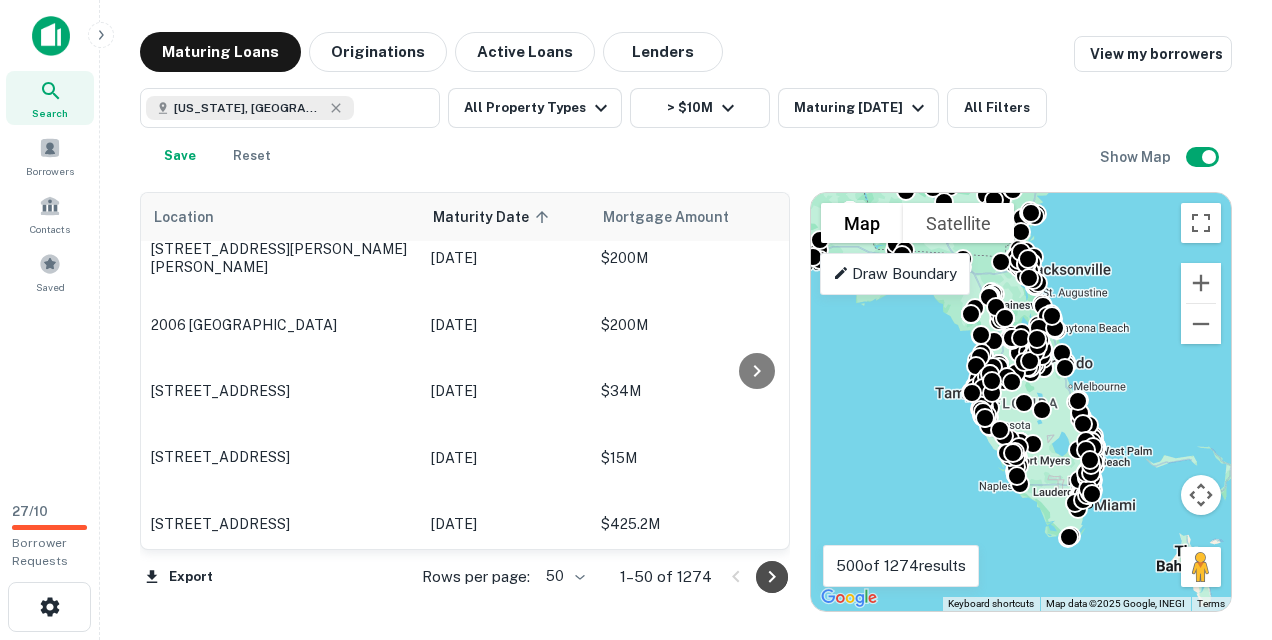 click 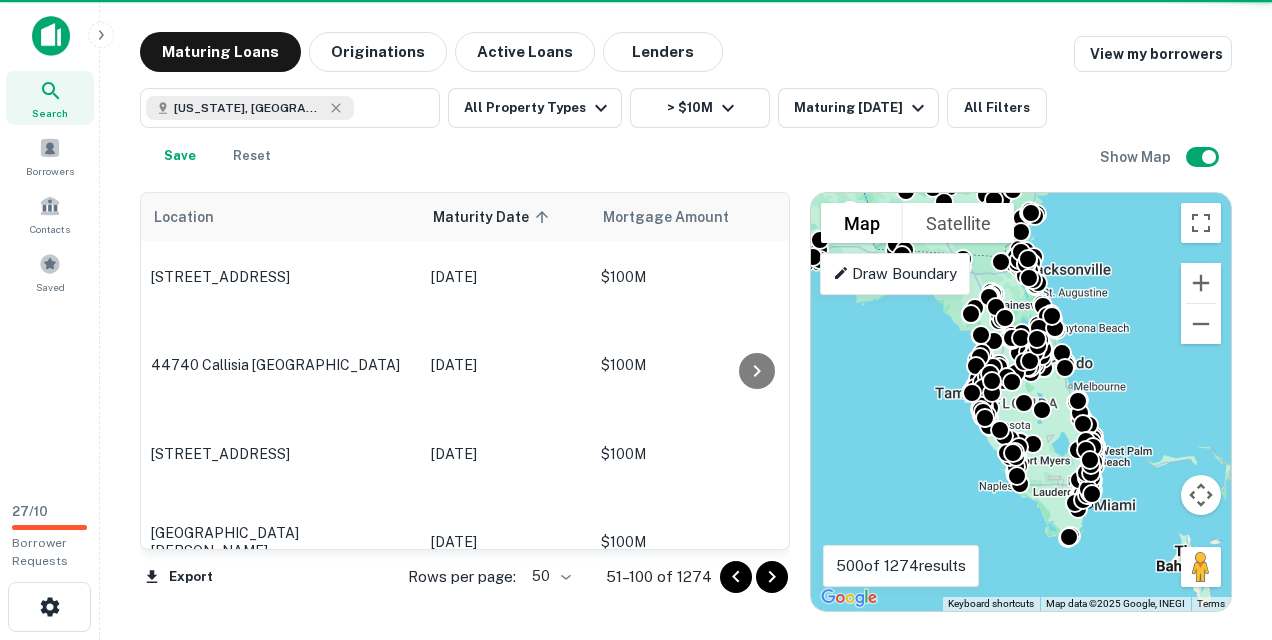click 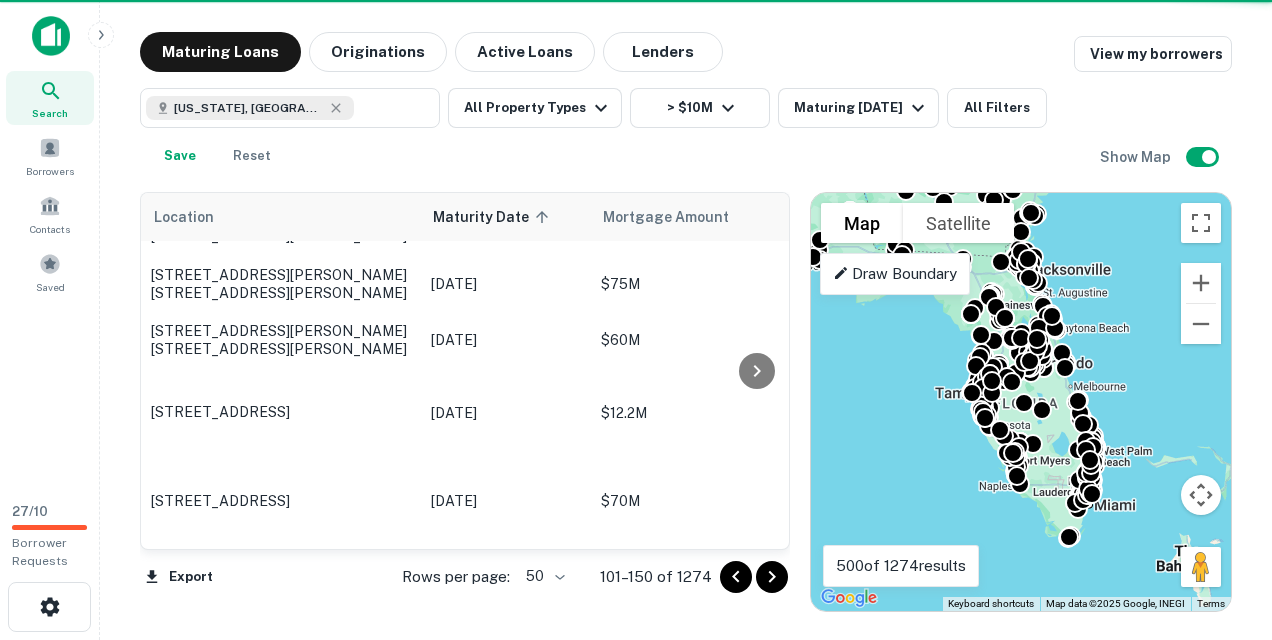 click 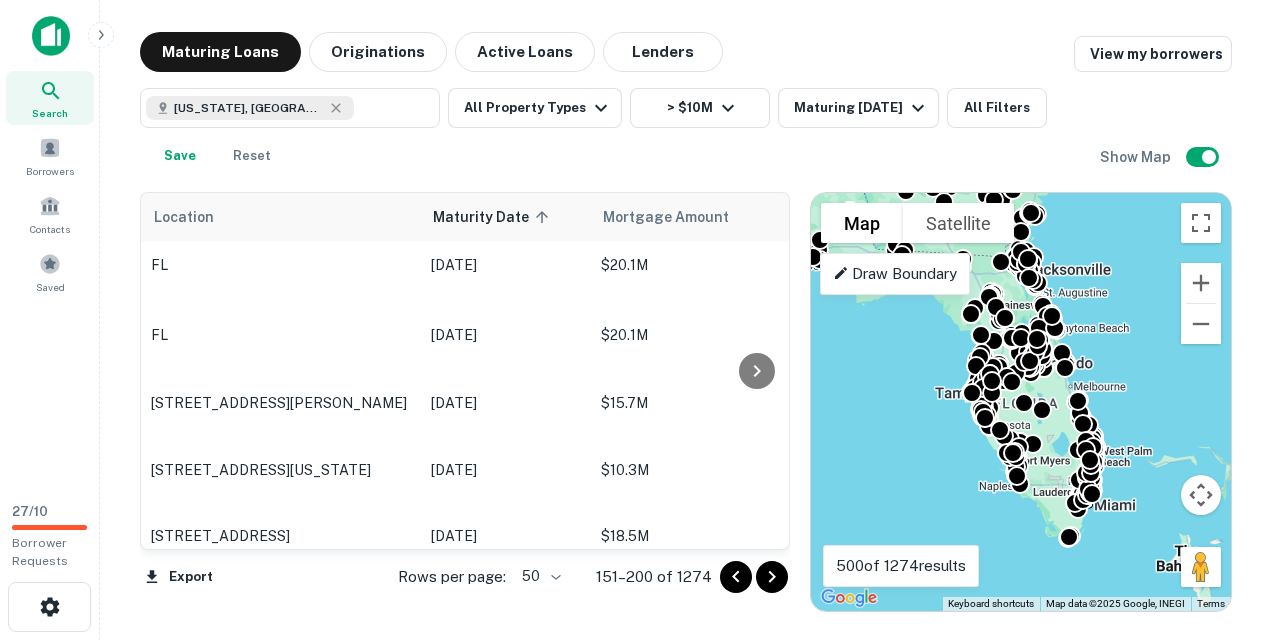 click 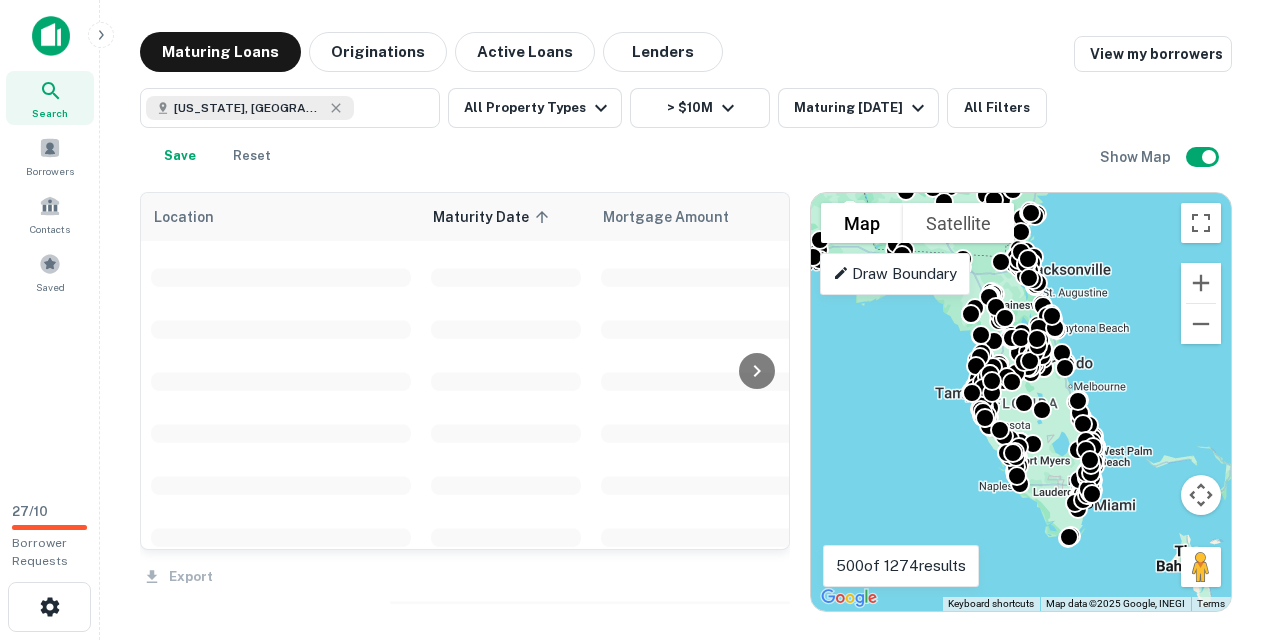 scroll, scrollTop: 3234, scrollLeft: 0, axis: vertical 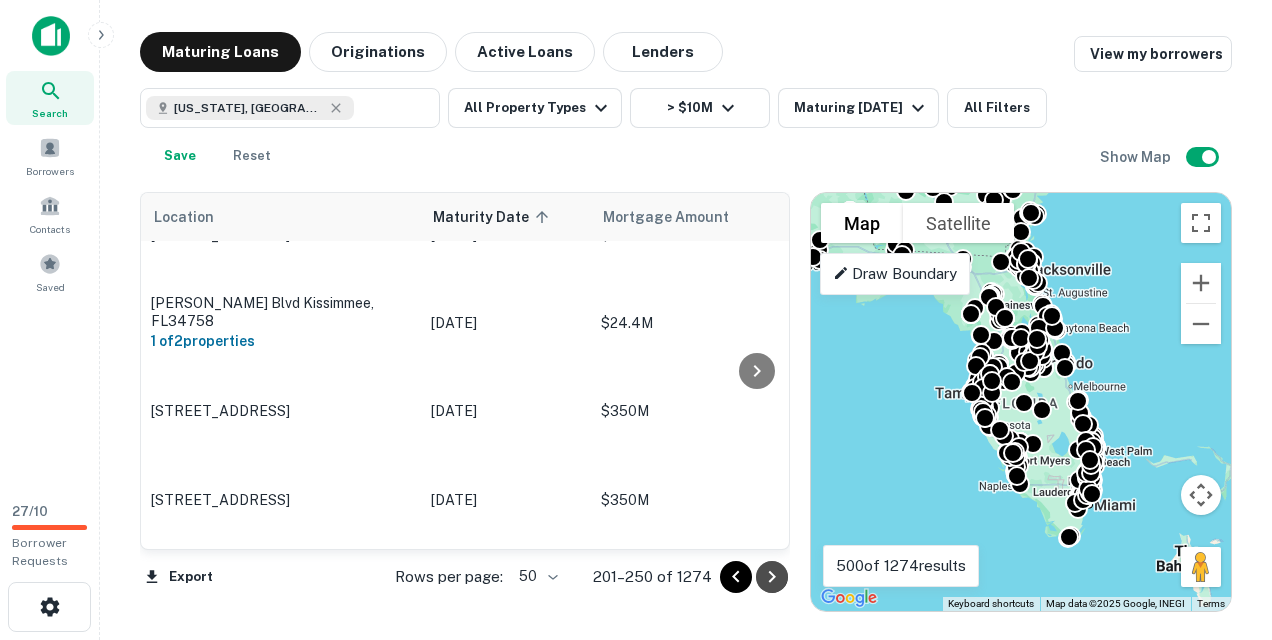 click 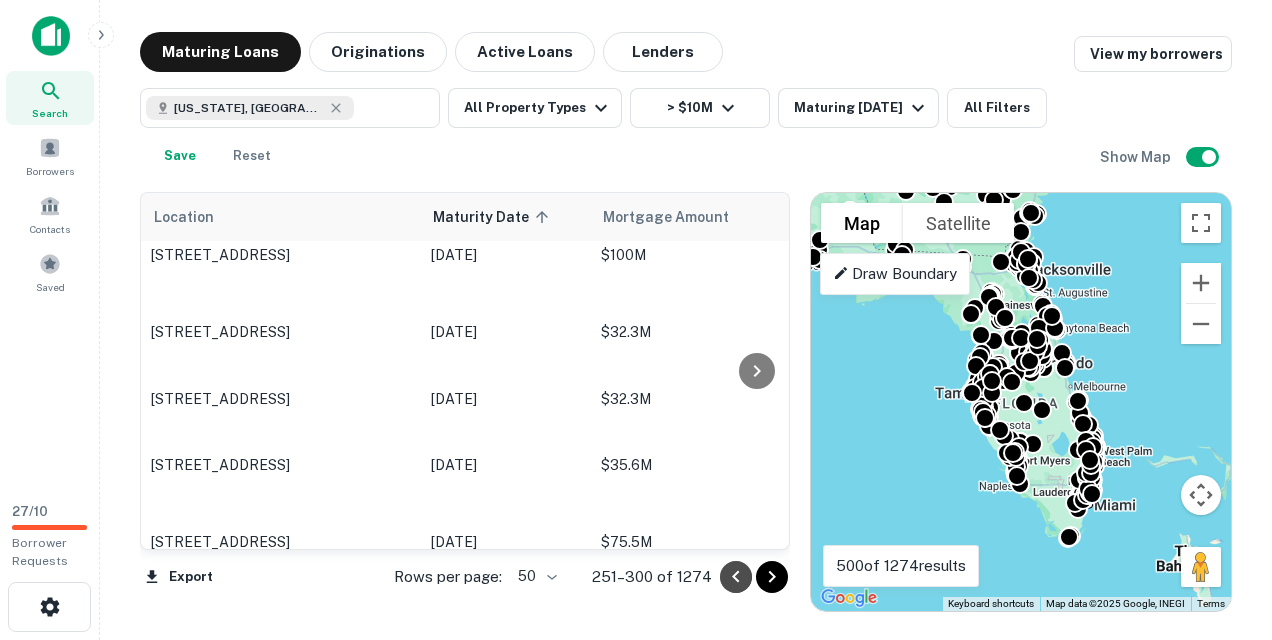 click 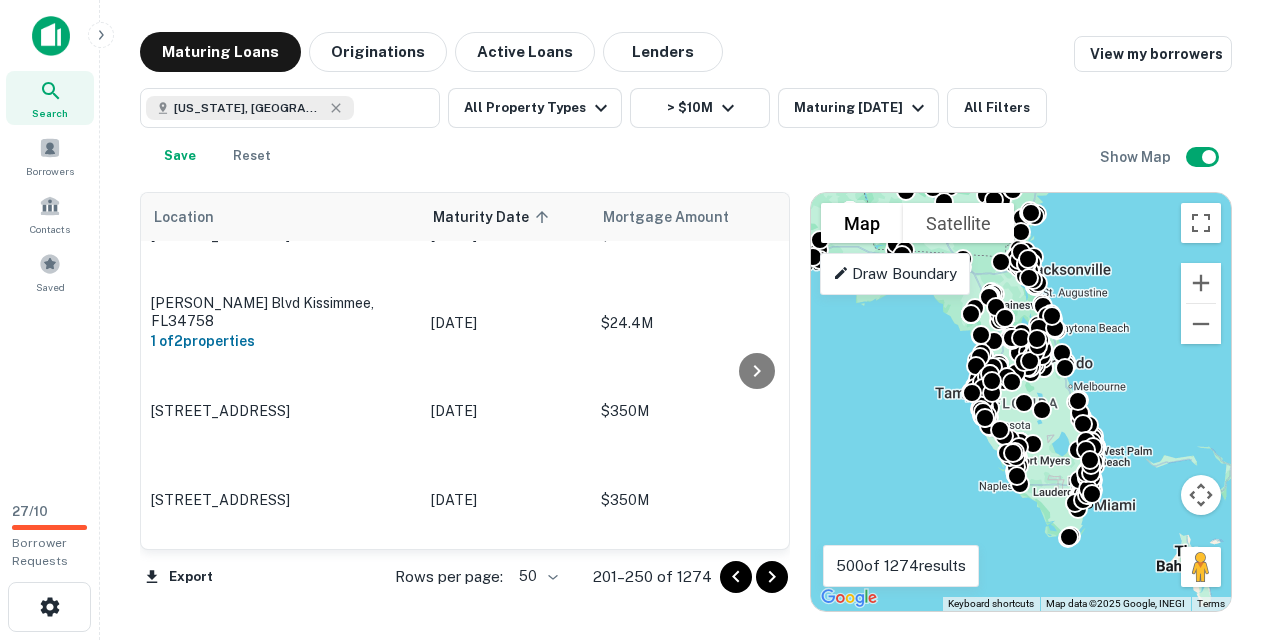 scroll, scrollTop: 3459, scrollLeft: 0, axis: vertical 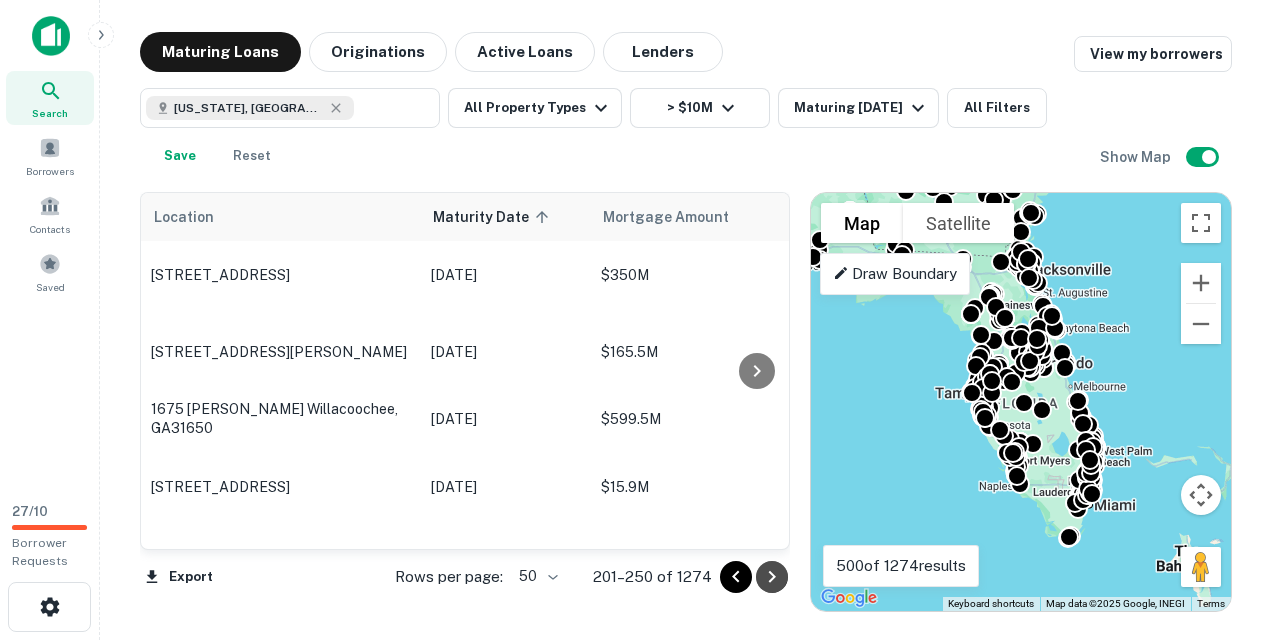 click 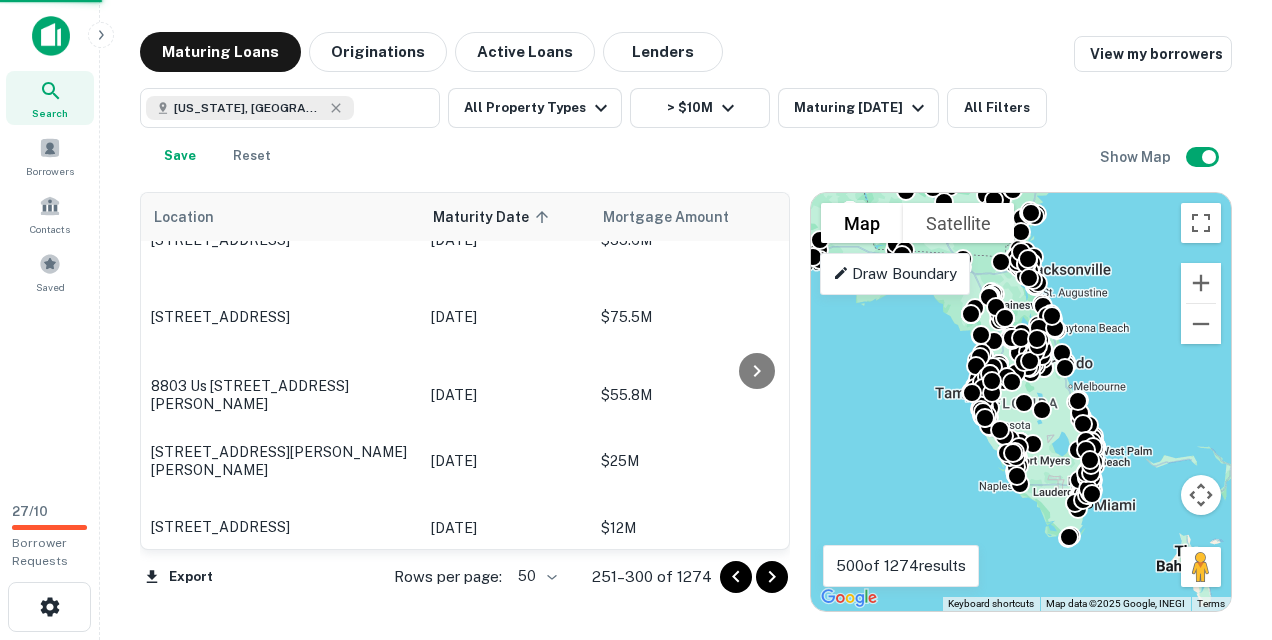 scroll, scrollTop: 3347, scrollLeft: 0, axis: vertical 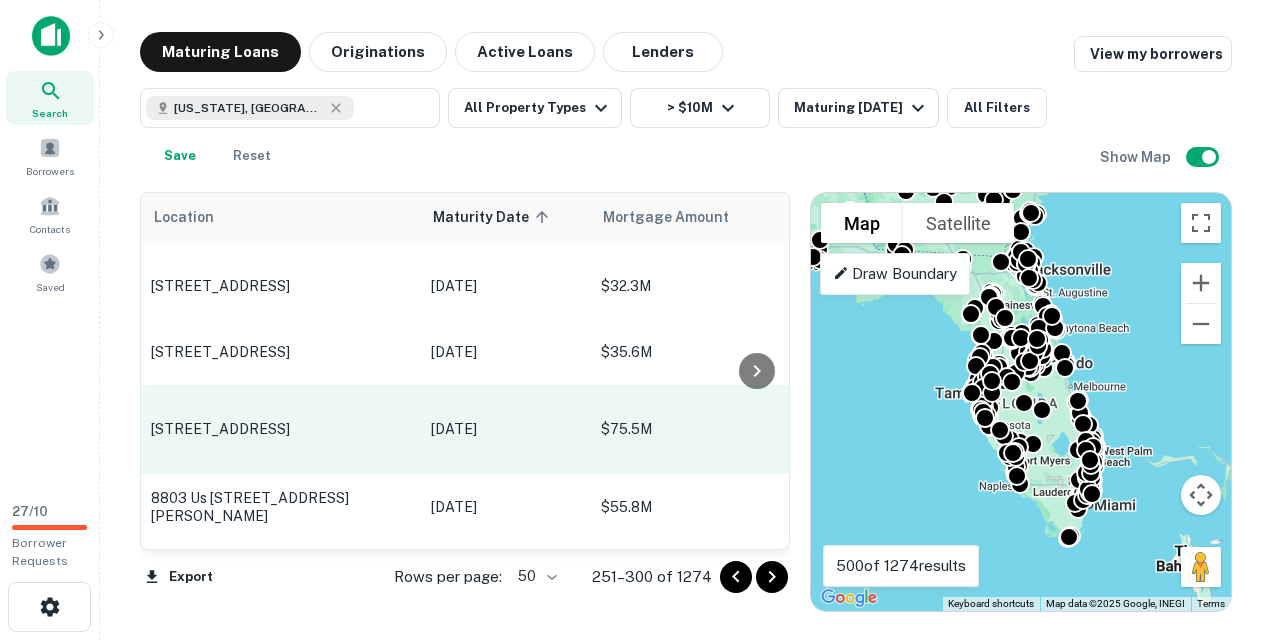 click on "[STREET_ADDRESS]" at bounding box center (281, 429) 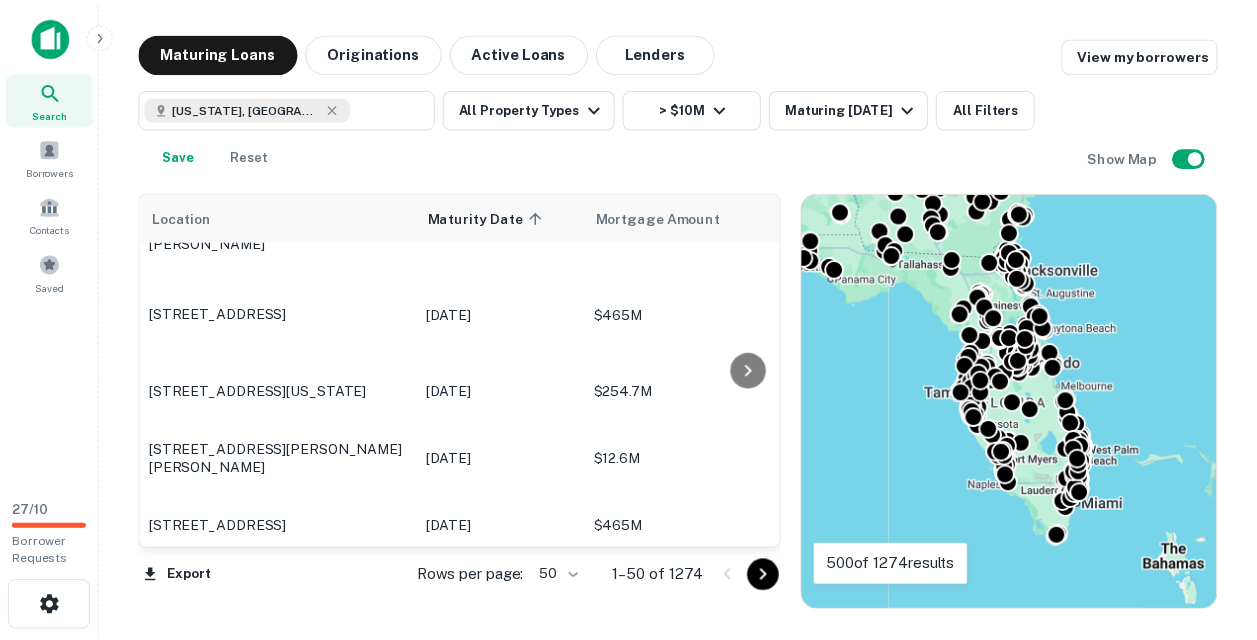 scroll, scrollTop: 3234, scrollLeft: 0, axis: vertical 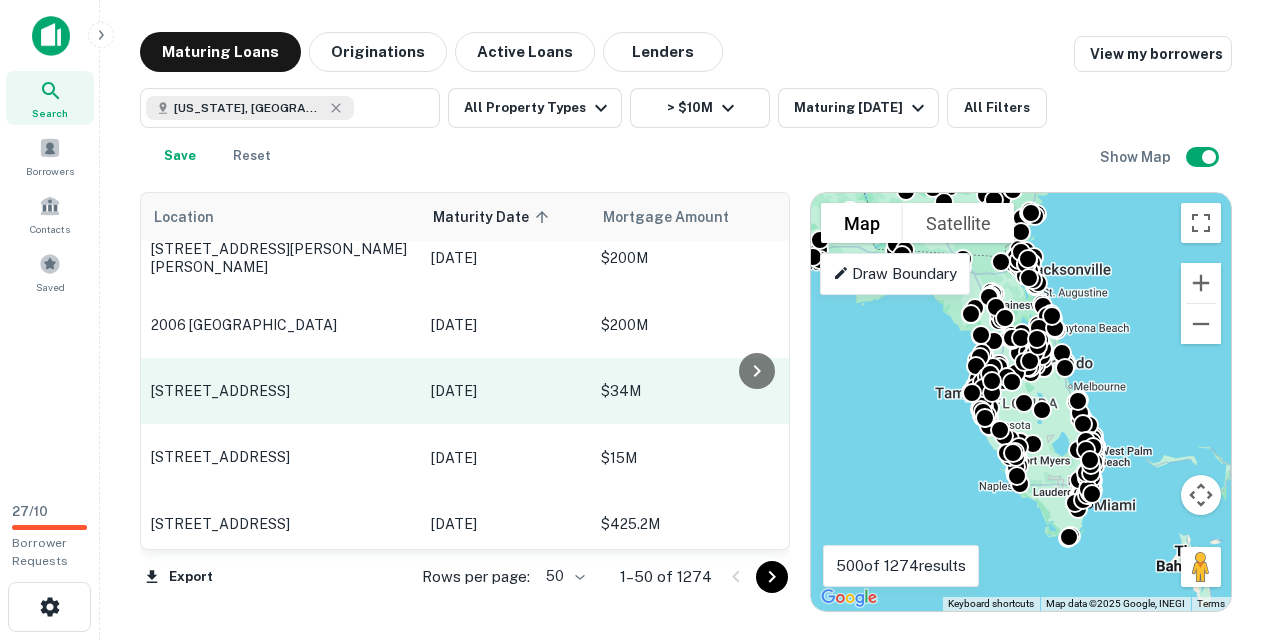 click on "[STREET_ADDRESS]" at bounding box center [281, 391] 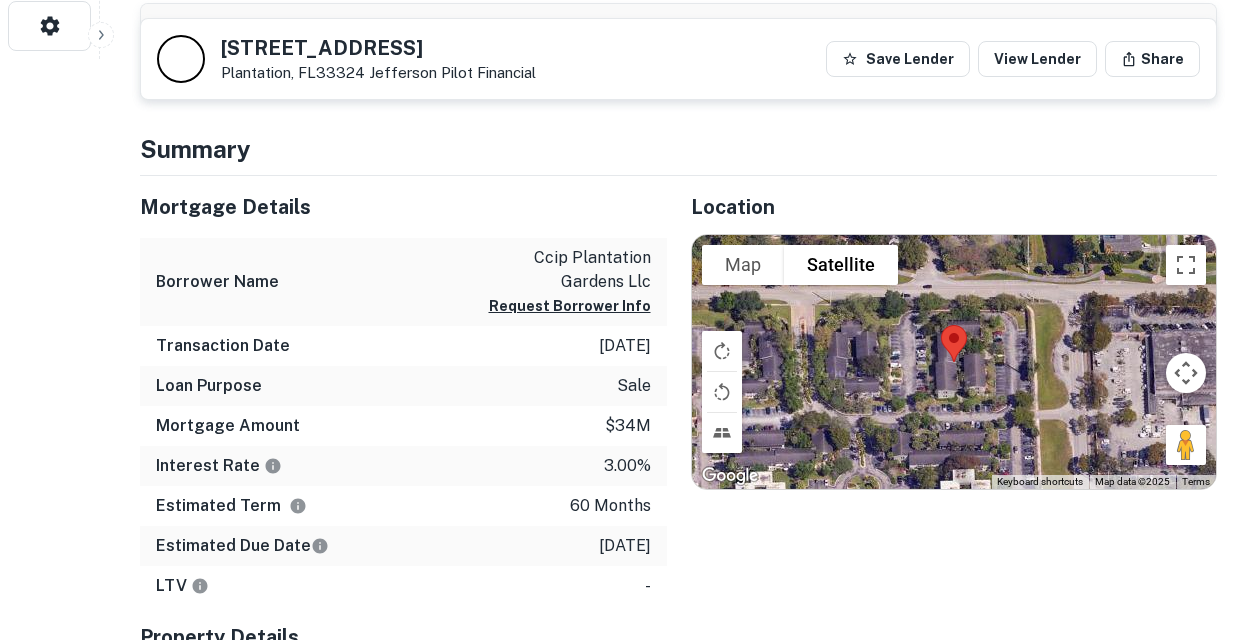 scroll, scrollTop: 578, scrollLeft: 0, axis: vertical 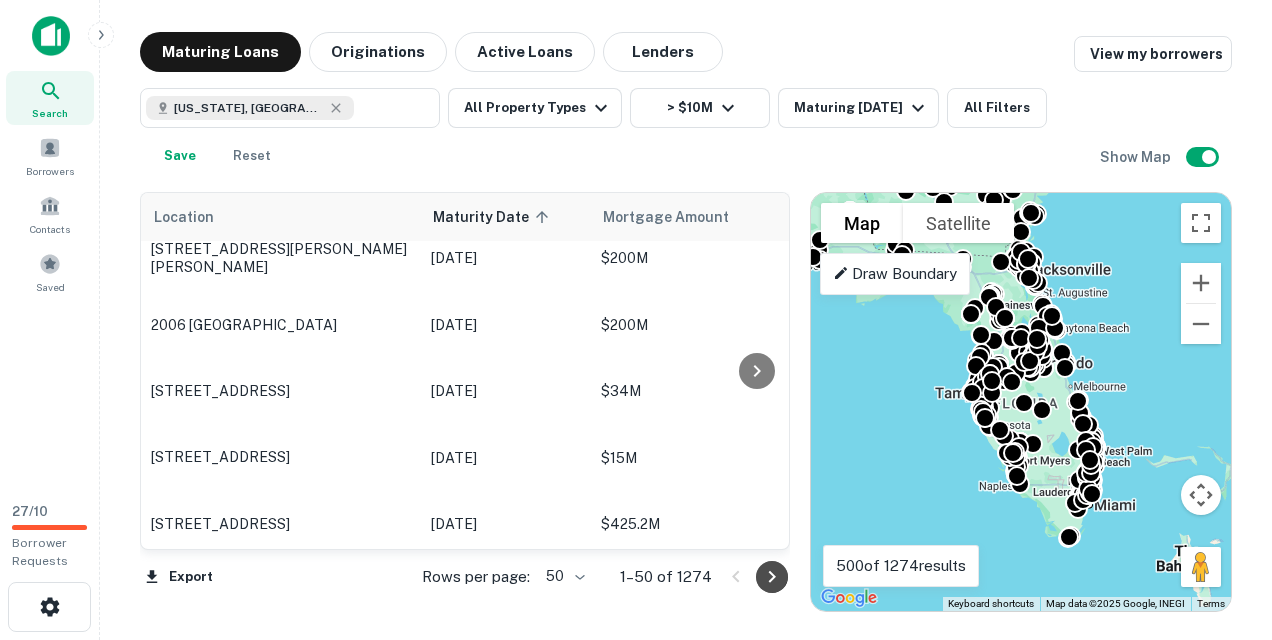 click 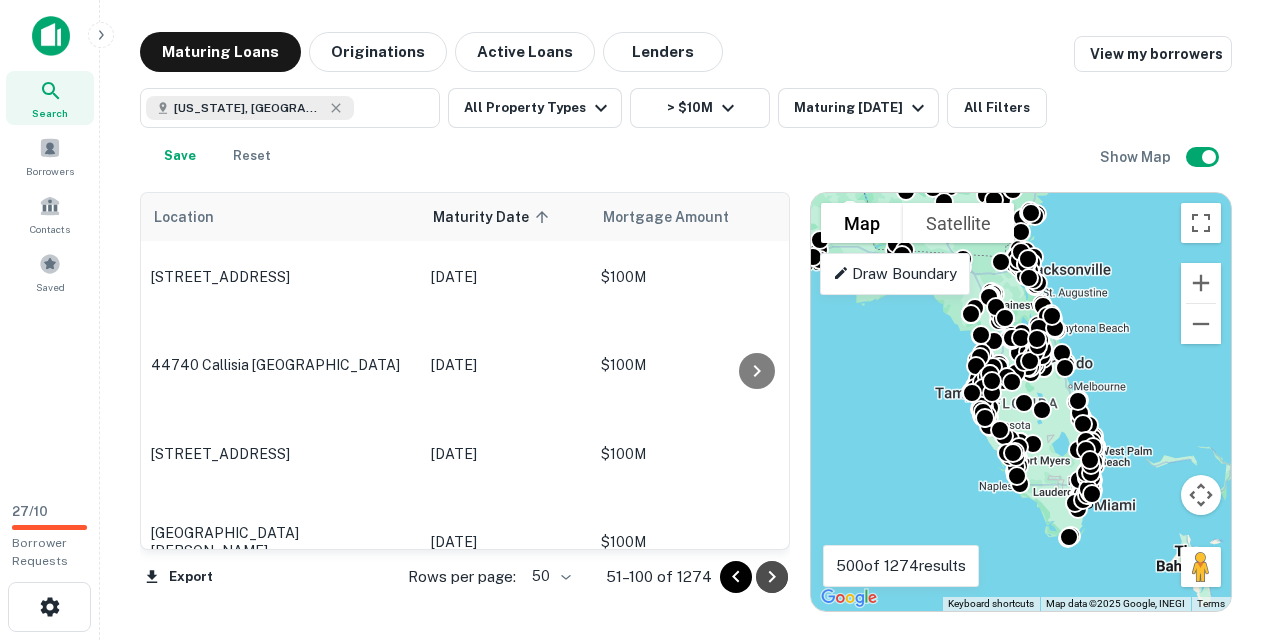 drag, startPoint x: 773, startPoint y: 575, endPoint x: 768, endPoint y: 588, distance: 13.928389 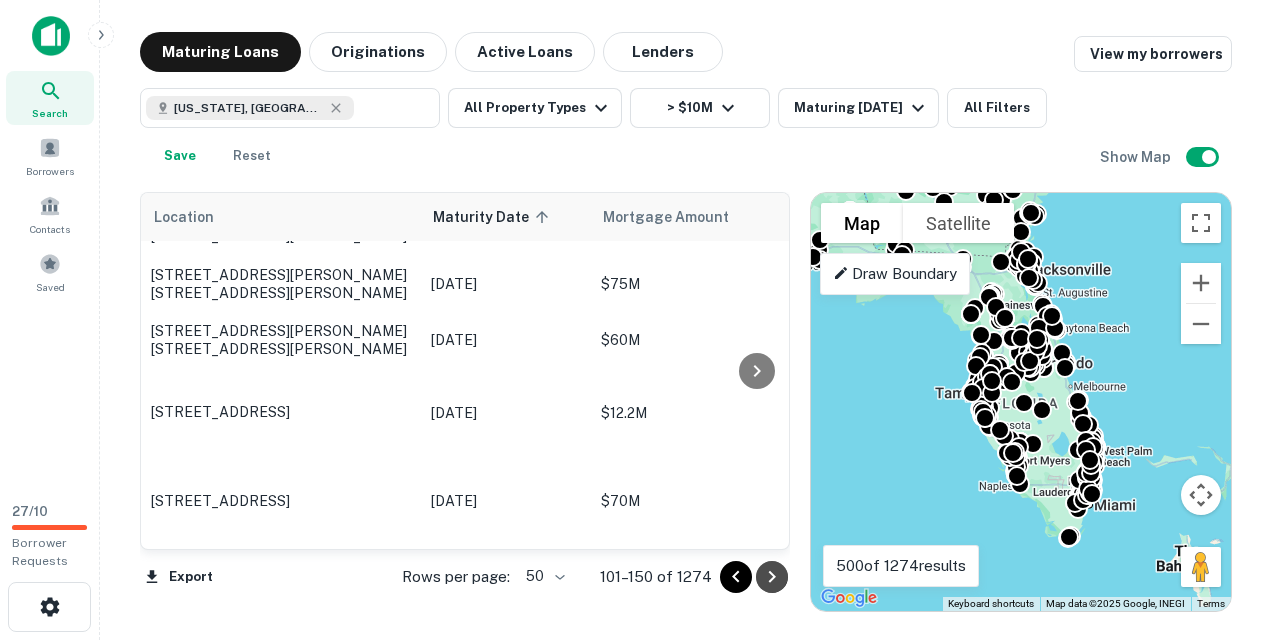 click 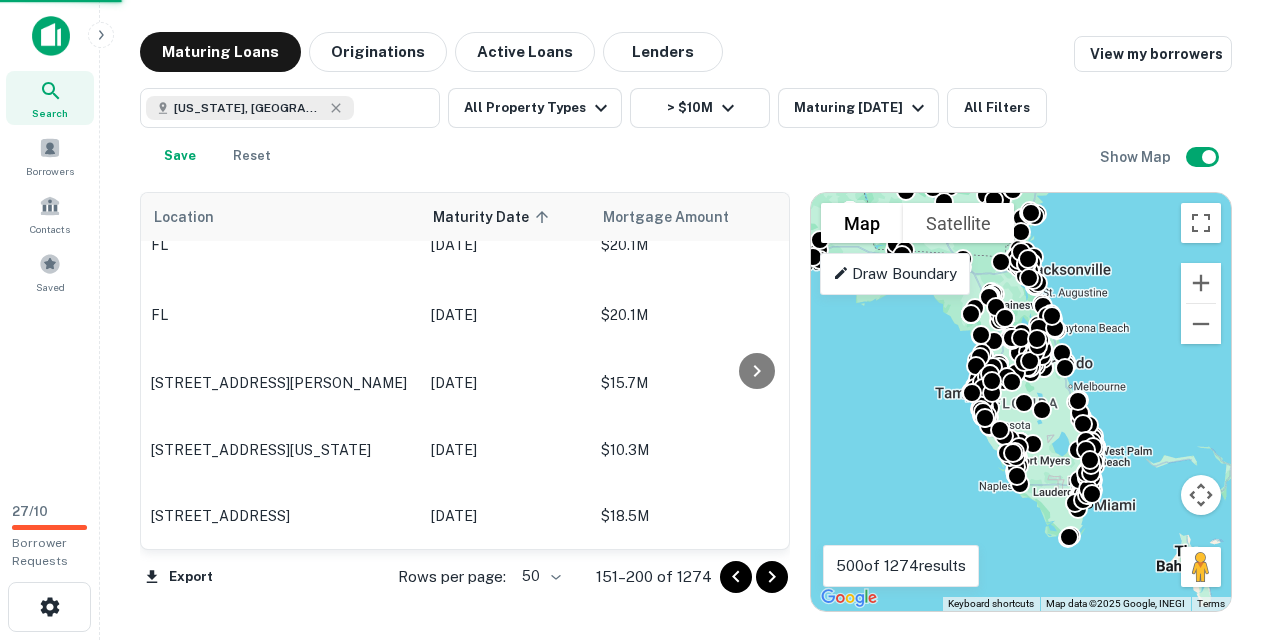 scroll, scrollTop: 3162, scrollLeft: 0, axis: vertical 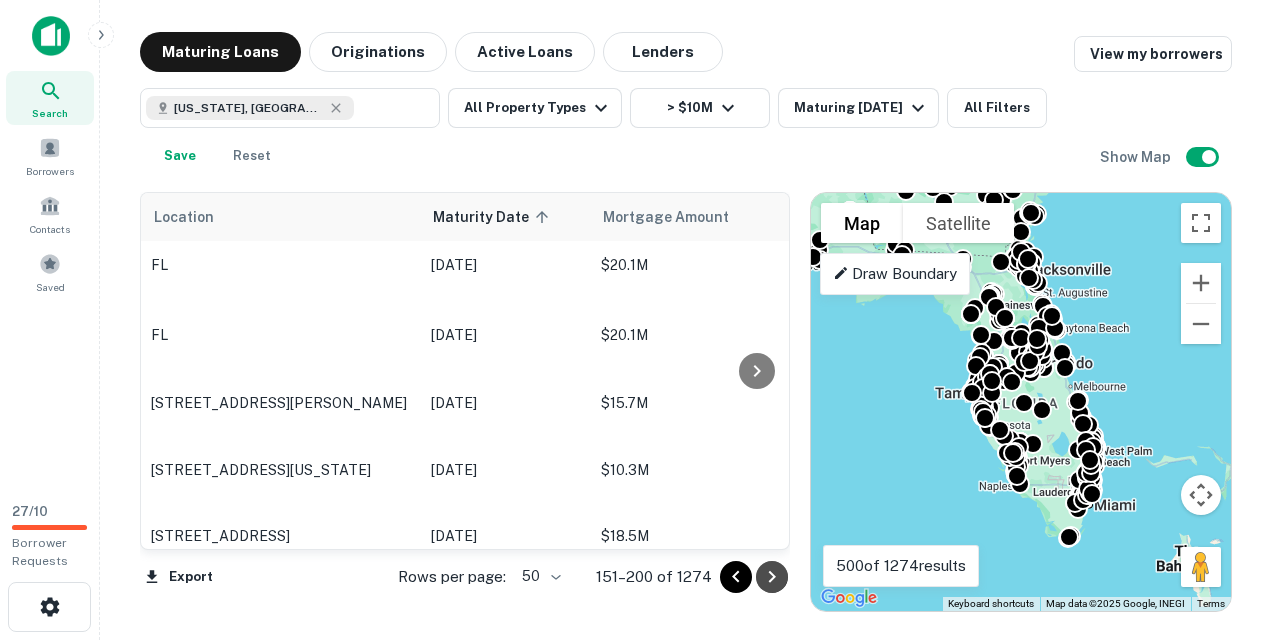 click 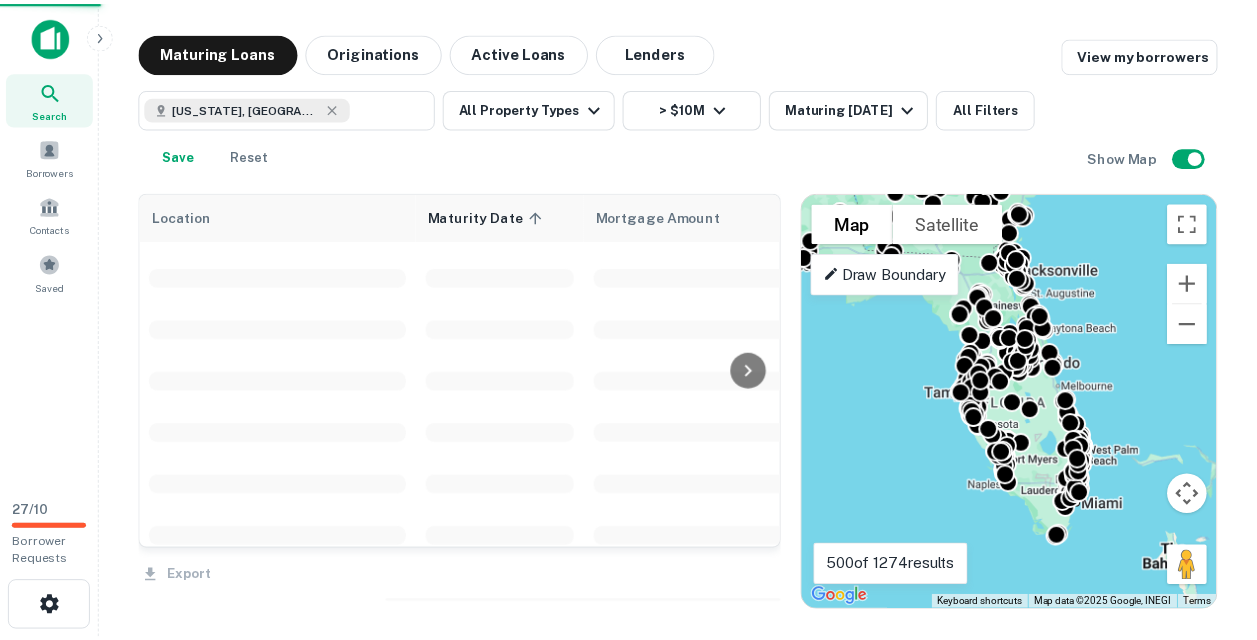 scroll, scrollTop: 3234, scrollLeft: 0, axis: vertical 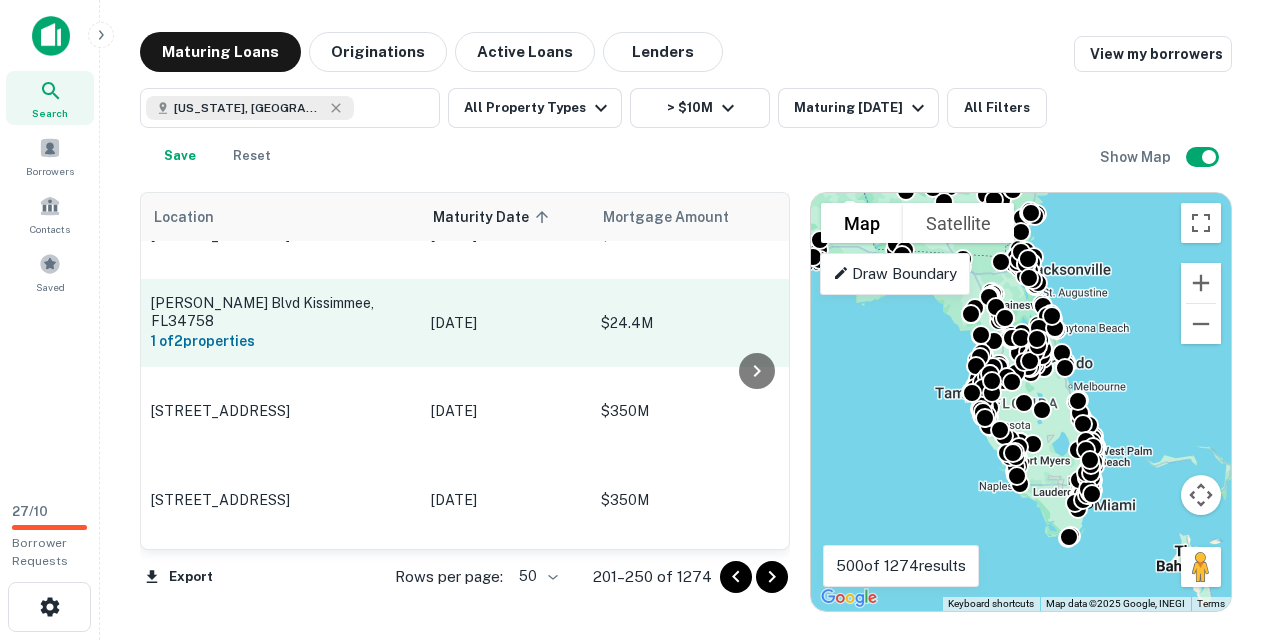 click on "[PERSON_NAME] Blvd Kissimmee, FL34758" at bounding box center (281, 312) 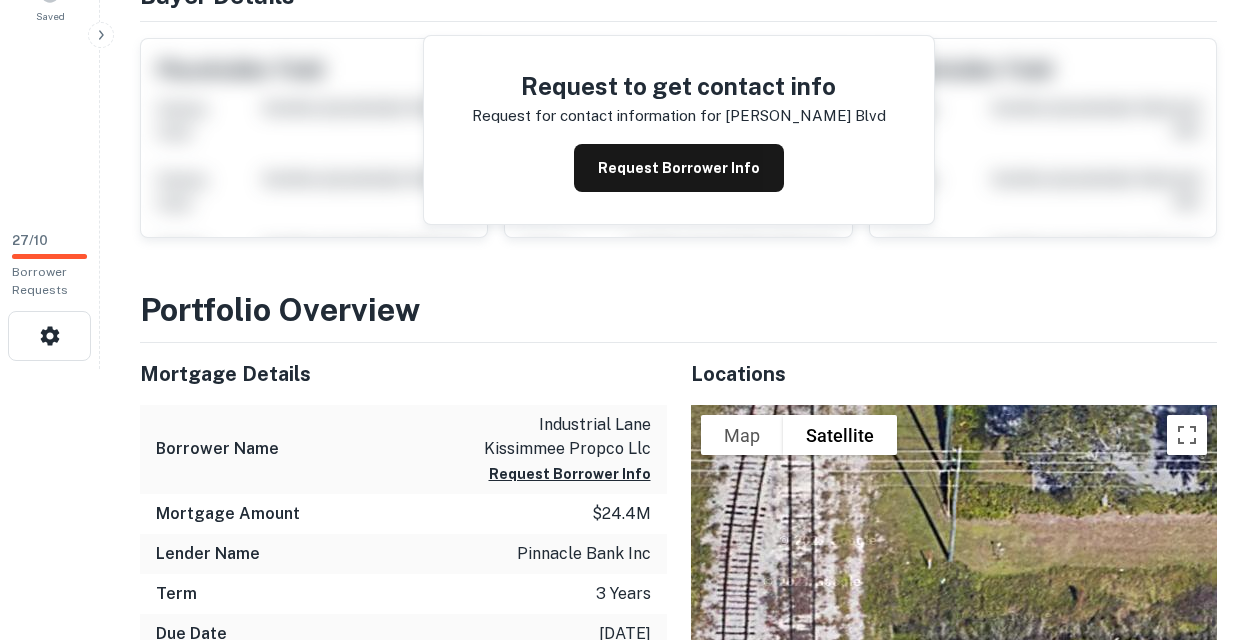 scroll, scrollTop: 2, scrollLeft: 0, axis: vertical 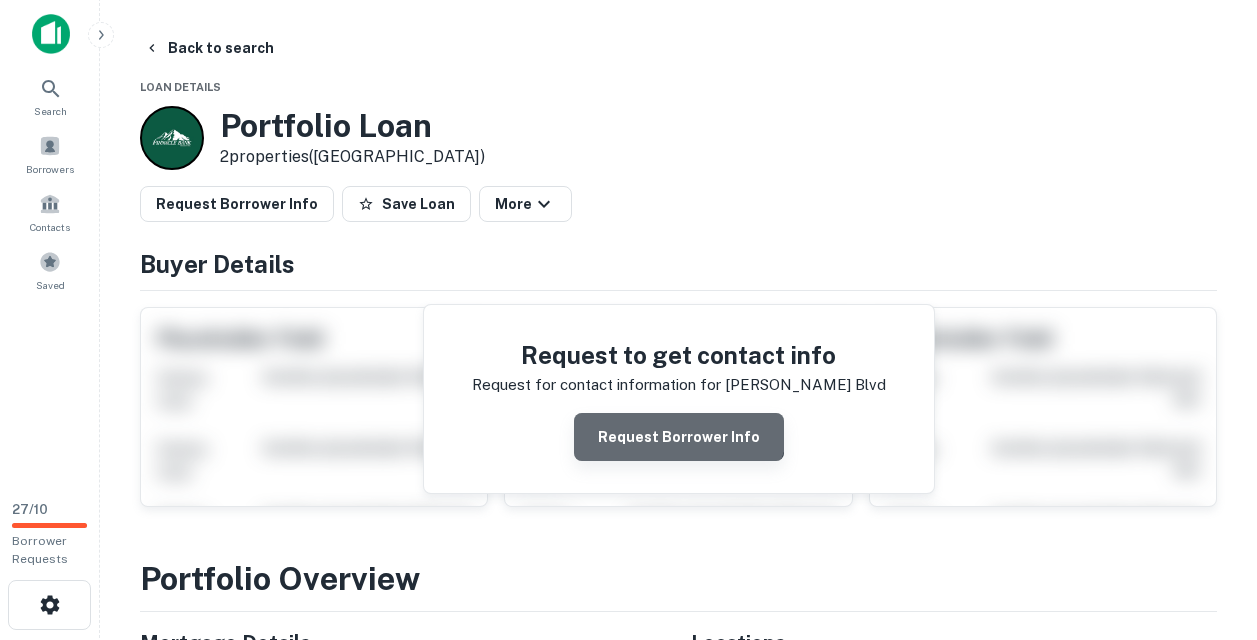 click on "Request Borrower Info" at bounding box center (679, 437) 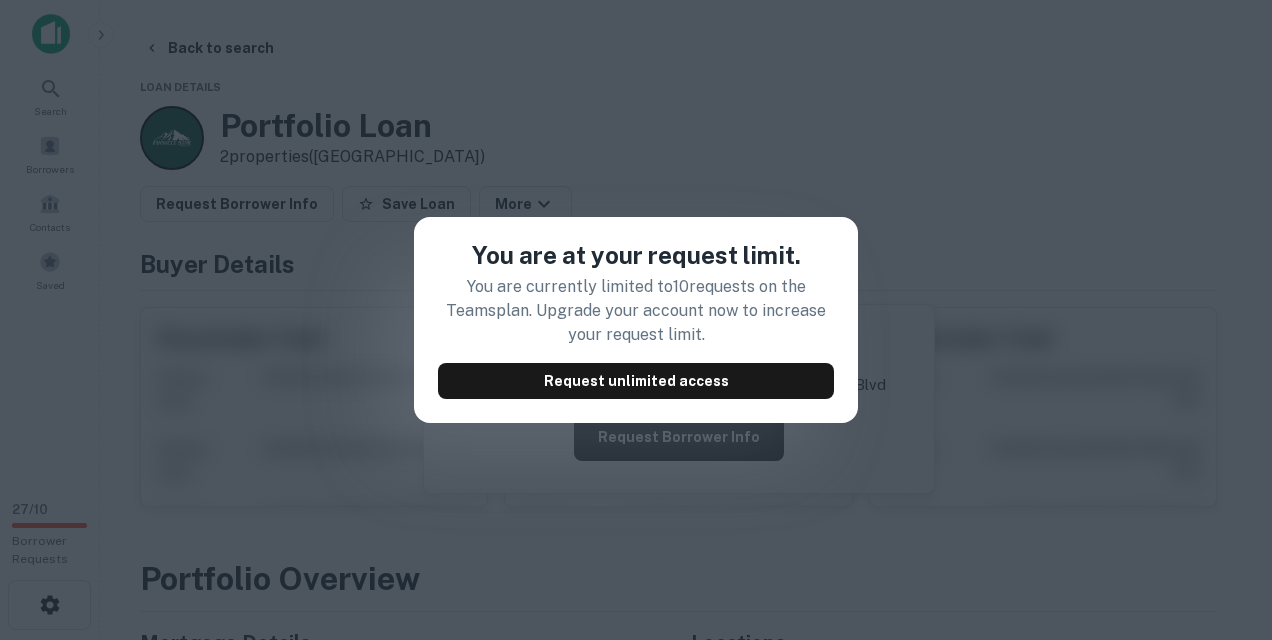 click on "You are at your request limit. You are currently limited to  10  requests on the    Teams  plan. Upgrade your account now to increase your request limit. Request unlimited access" at bounding box center (636, 320) 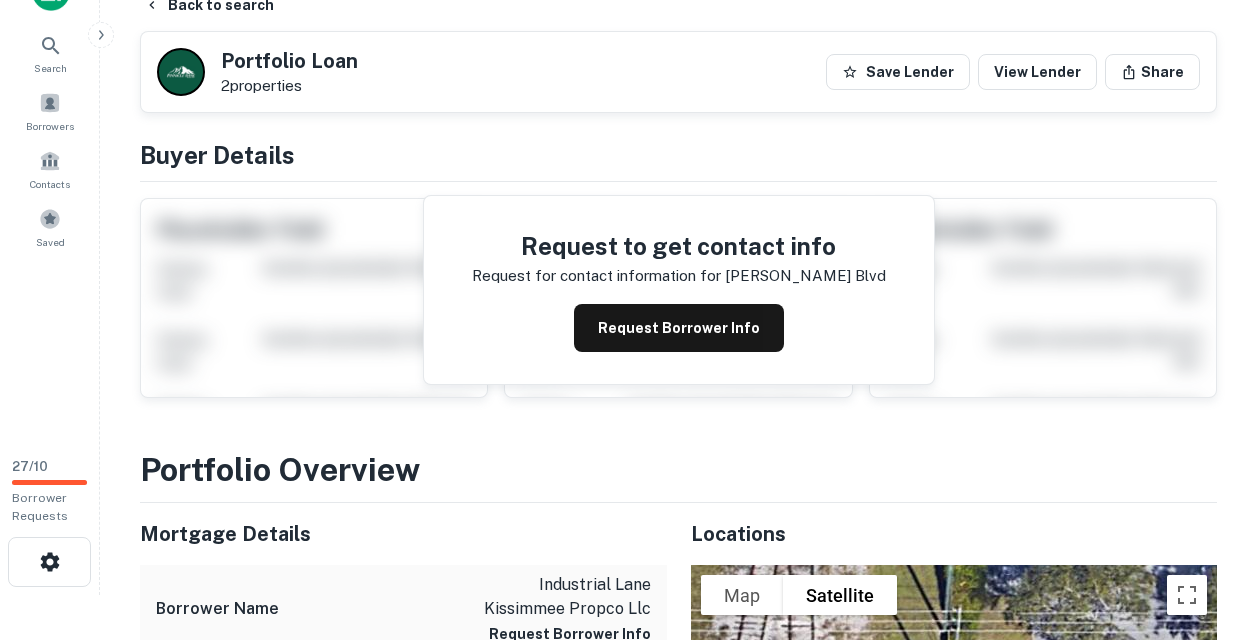 scroll, scrollTop: 0, scrollLeft: 0, axis: both 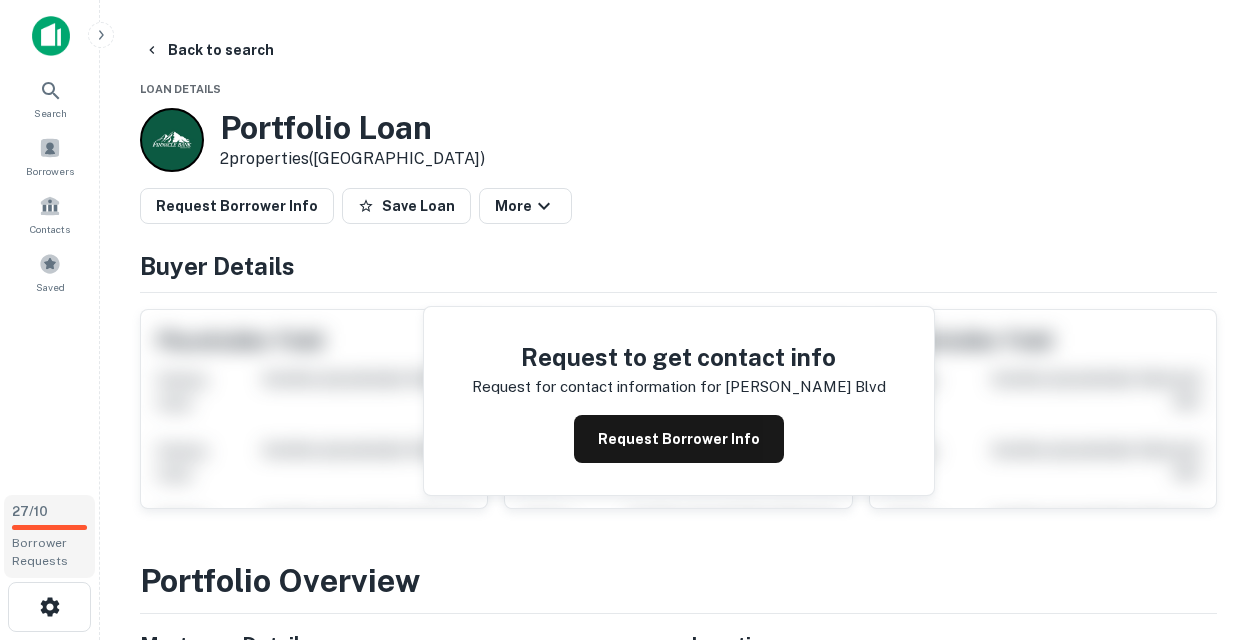 click on "27  /  10   Borrower Requests" at bounding box center [49, 536] 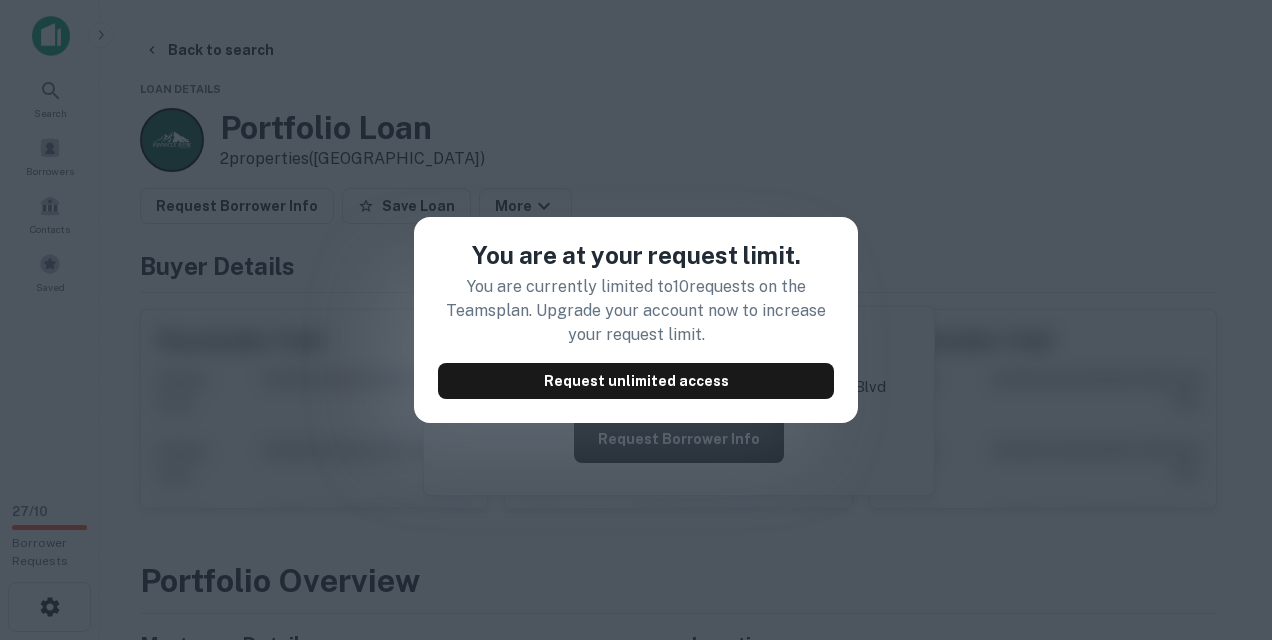 click on "You are at your request limit. You are currently limited to  10  requests on the    Teams  plan. Upgrade your account now to increase your request limit. Request unlimited access" at bounding box center (636, 320) 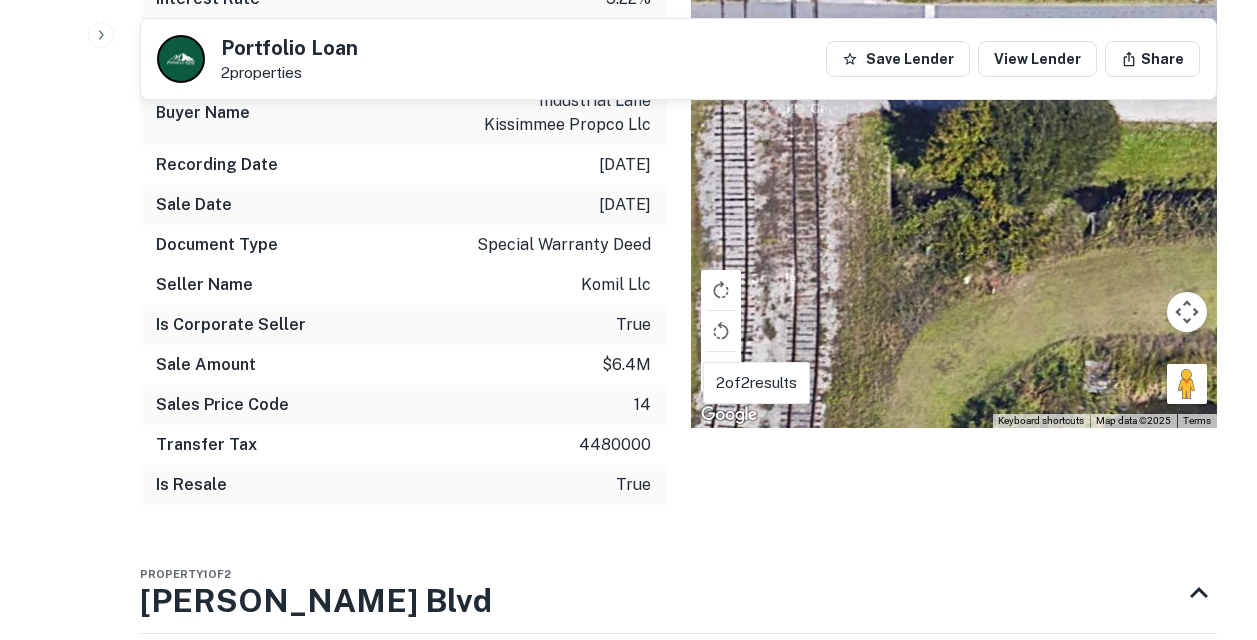 scroll, scrollTop: 925, scrollLeft: 0, axis: vertical 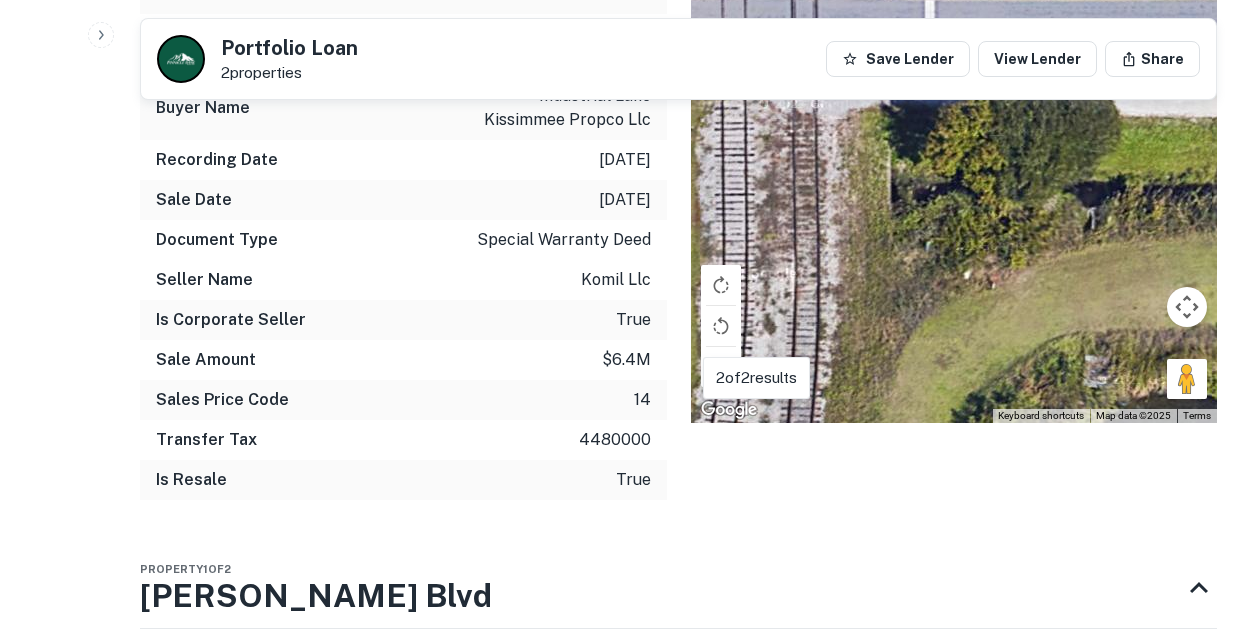 drag, startPoint x: 0, startPoint y: 246, endPoint x: -1, endPoint y: 257, distance: 11.045361 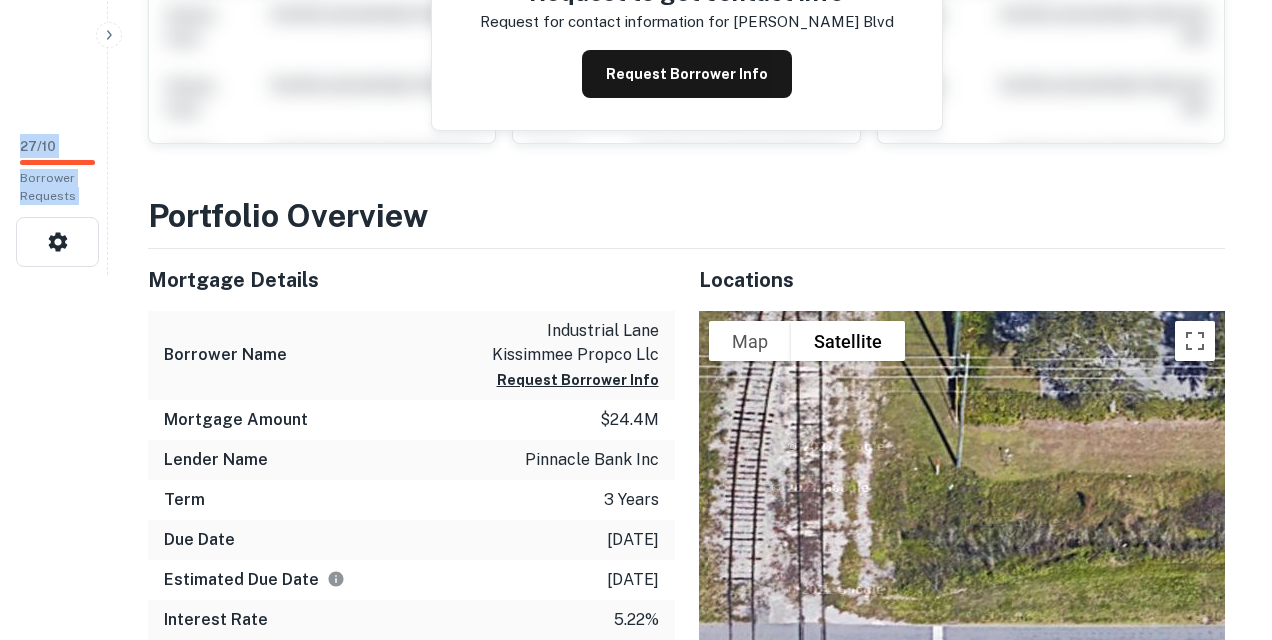 scroll, scrollTop: 0, scrollLeft: 0, axis: both 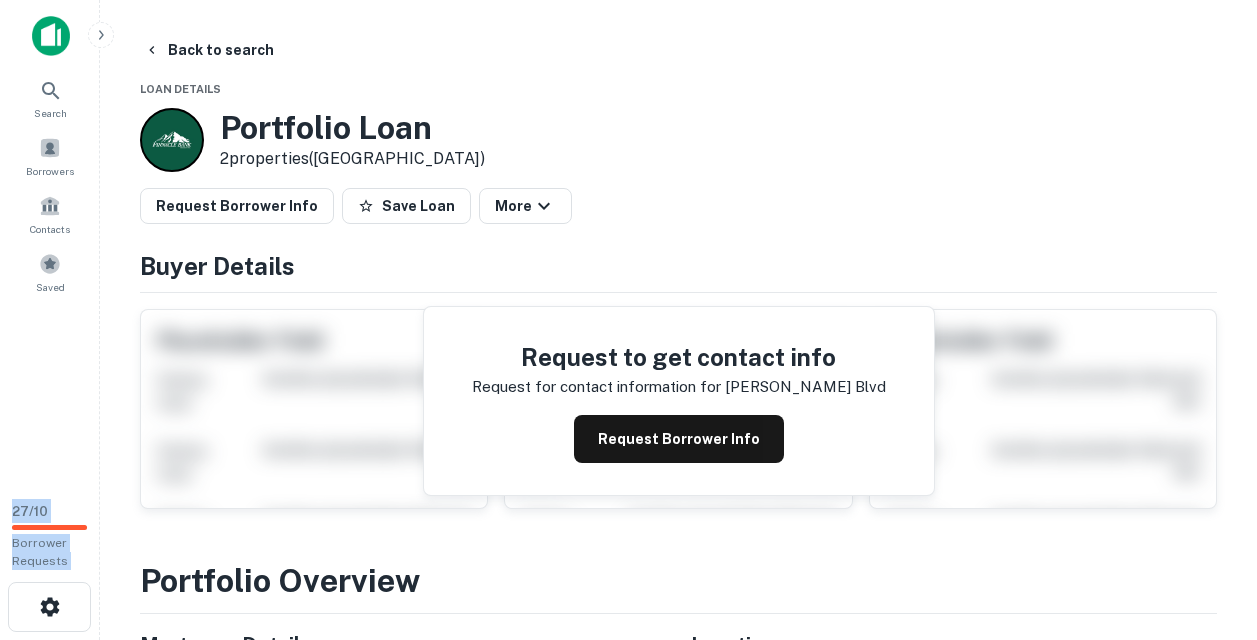 click on "Back to search" at bounding box center (678, 50) 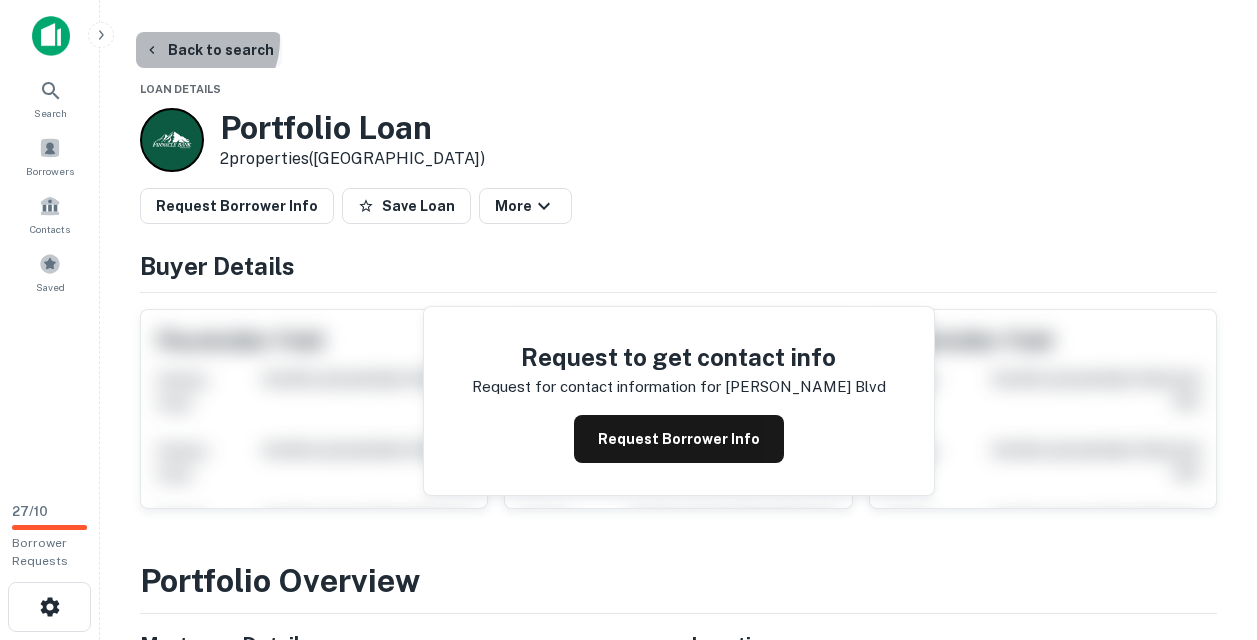 click on "Back to search" at bounding box center [209, 50] 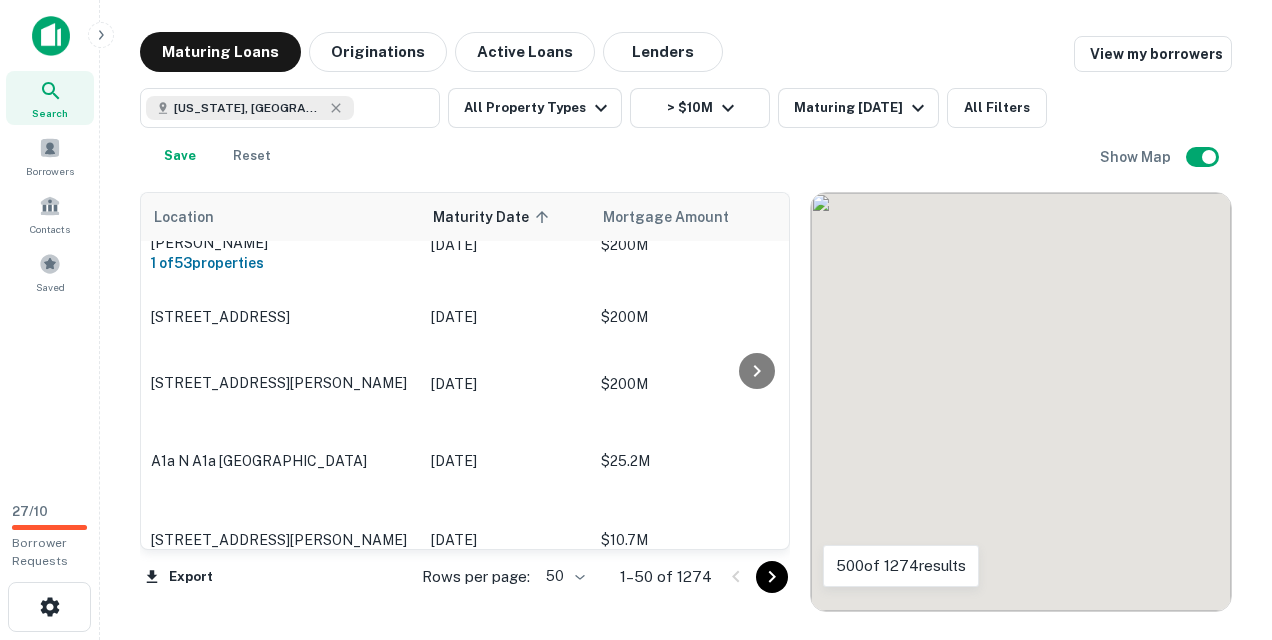 scroll, scrollTop: 3234, scrollLeft: 0, axis: vertical 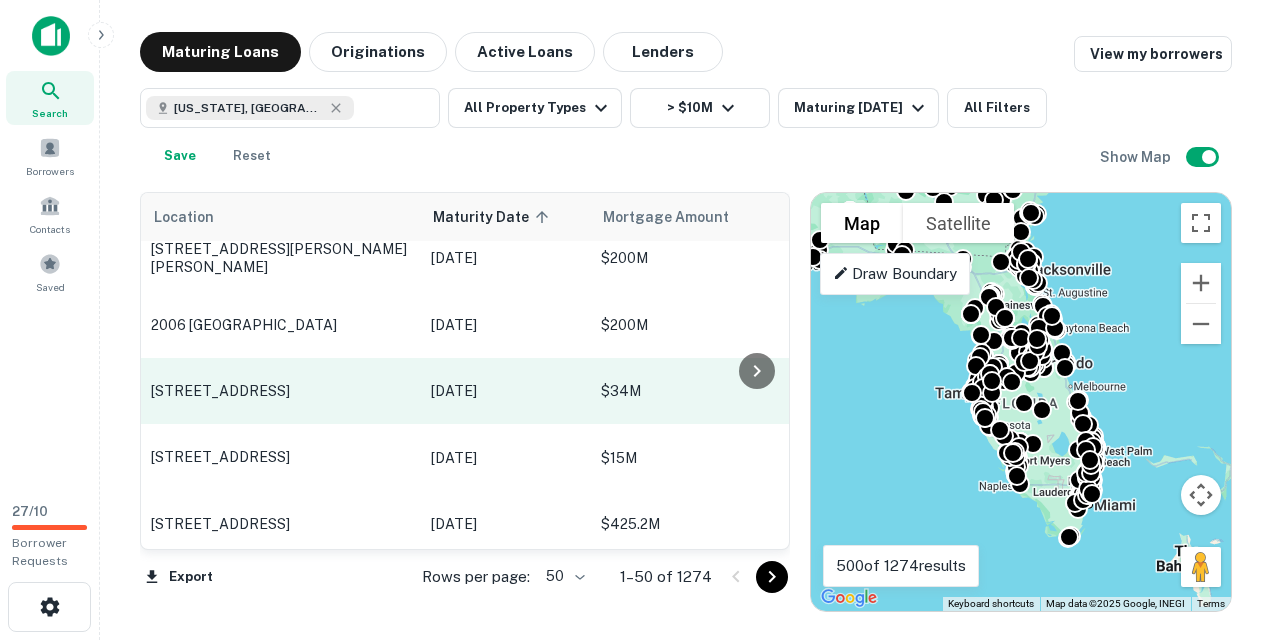 click on "[STREET_ADDRESS]" at bounding box center [281, 391] 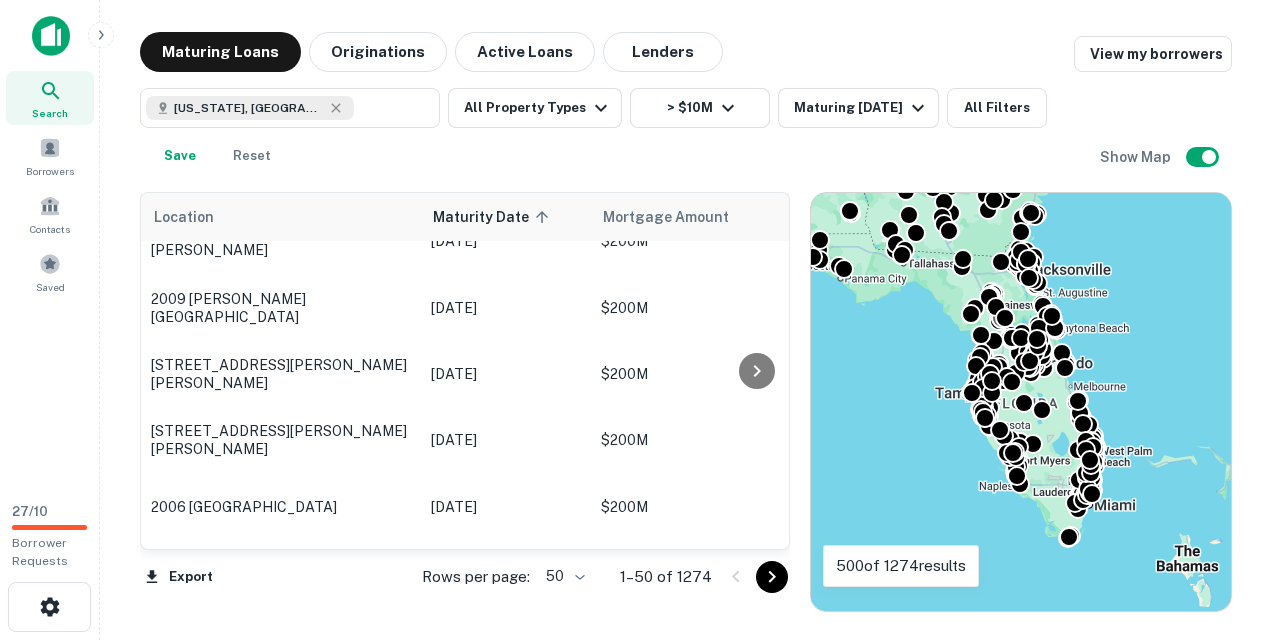 scroll, scrollTop: 3234, scrollLeft: 0, axis: vertical 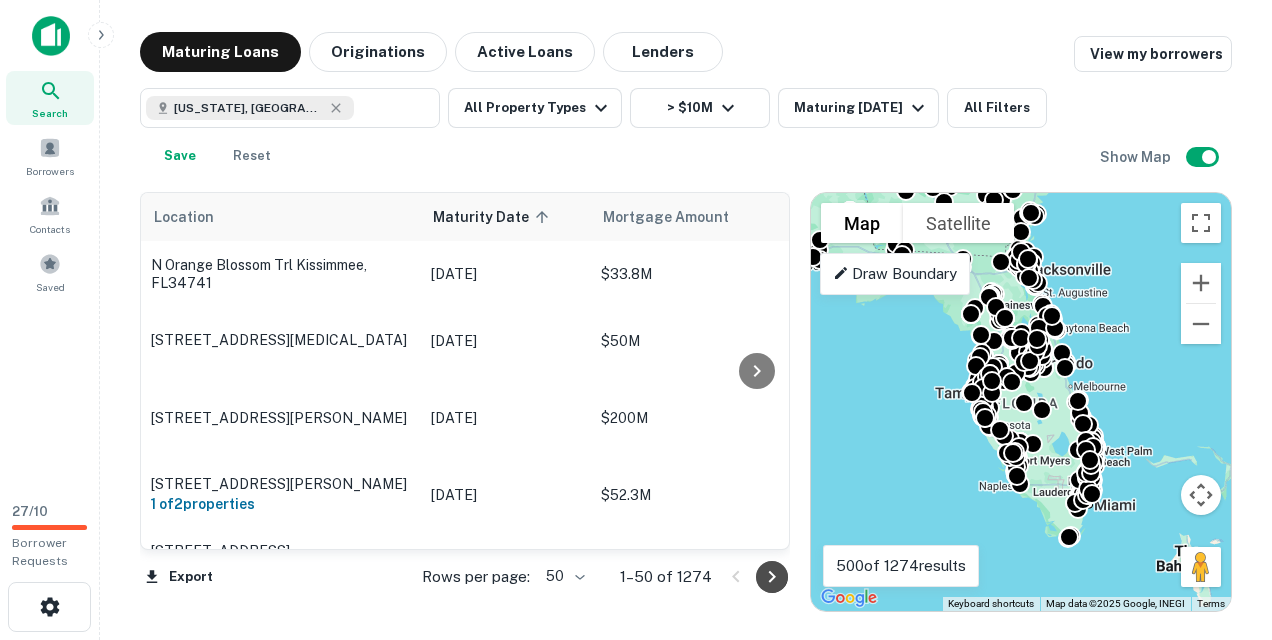 click 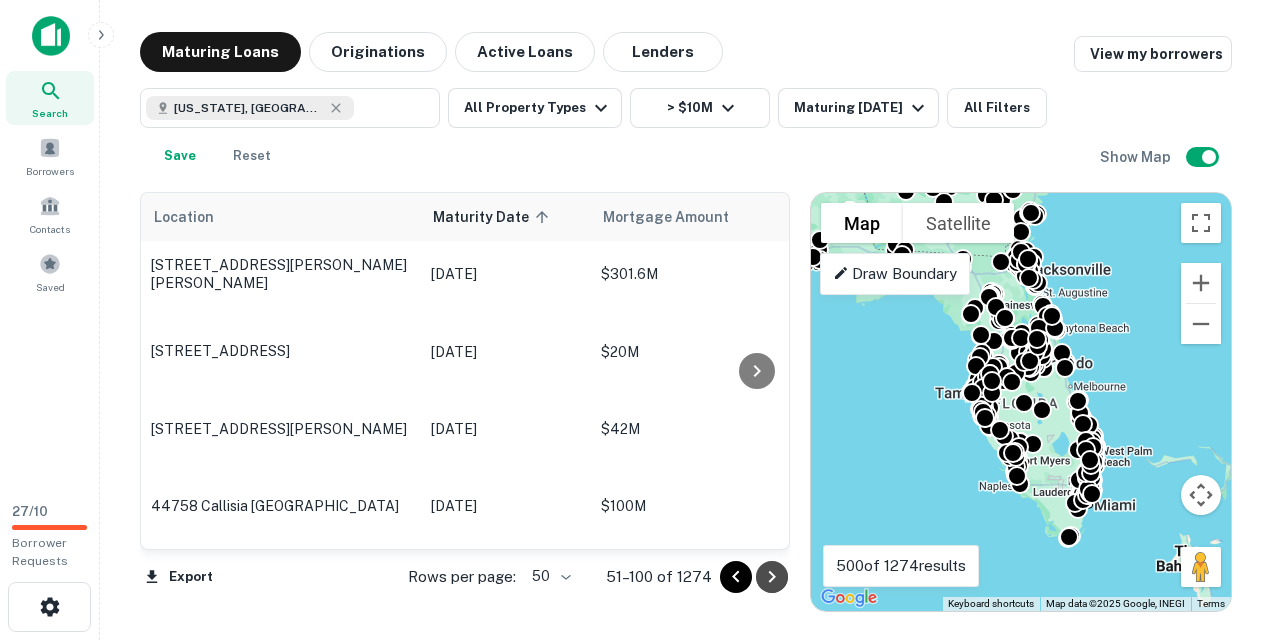 click 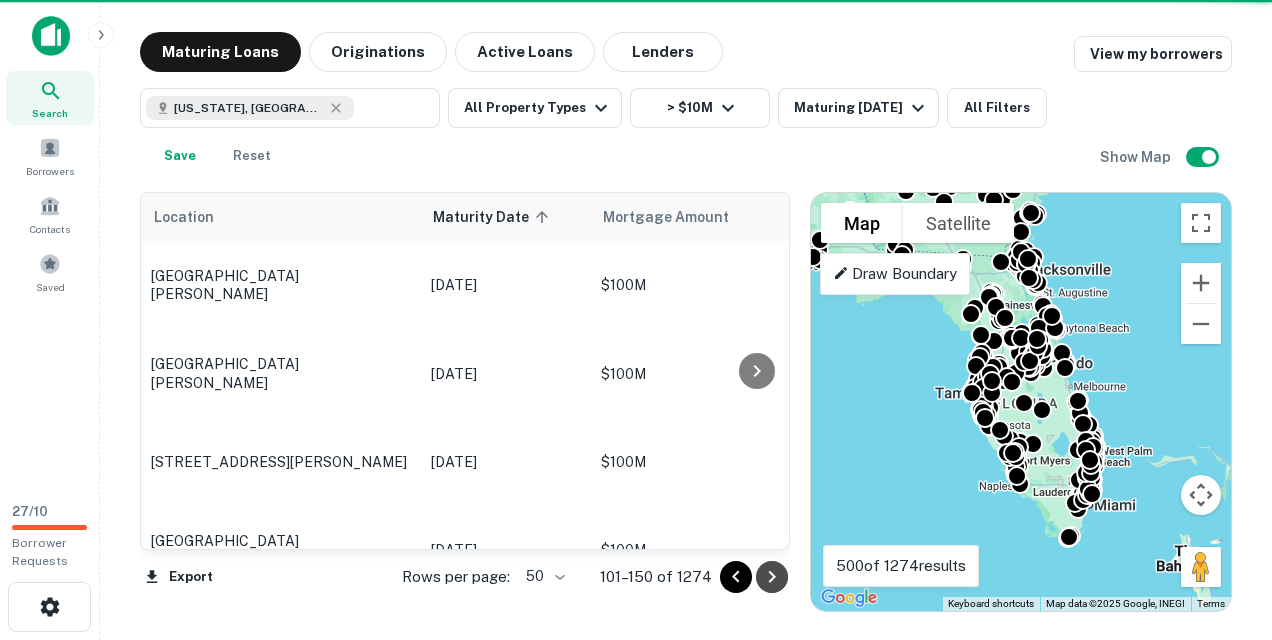 click 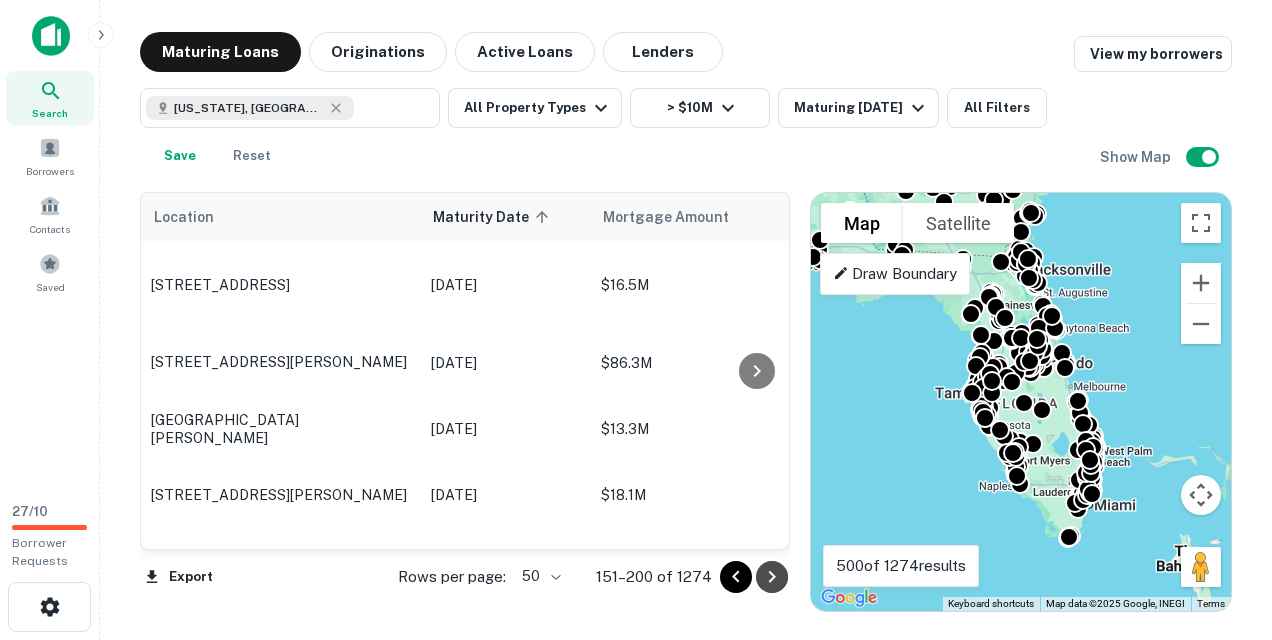 click 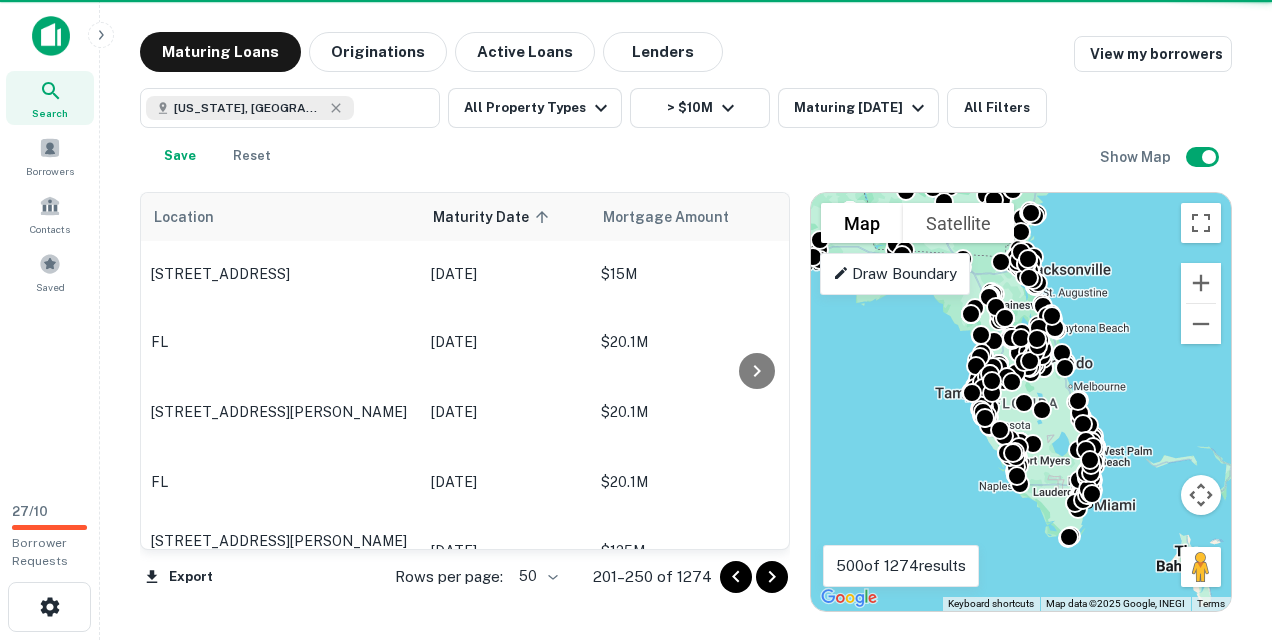 click 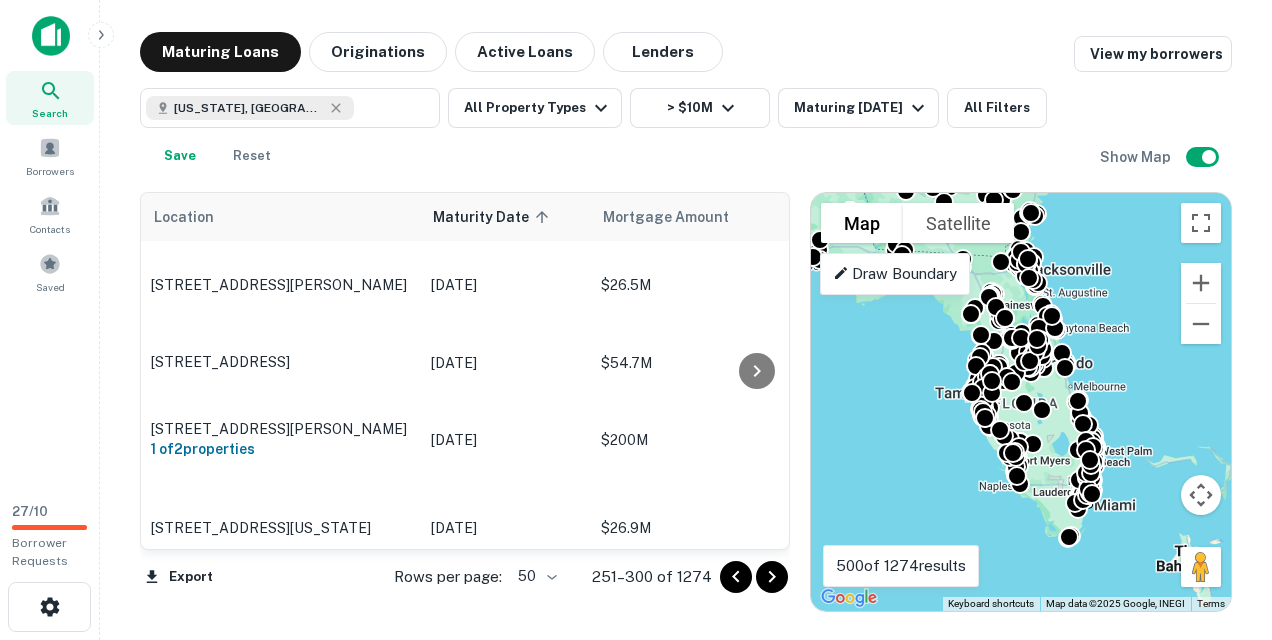 click 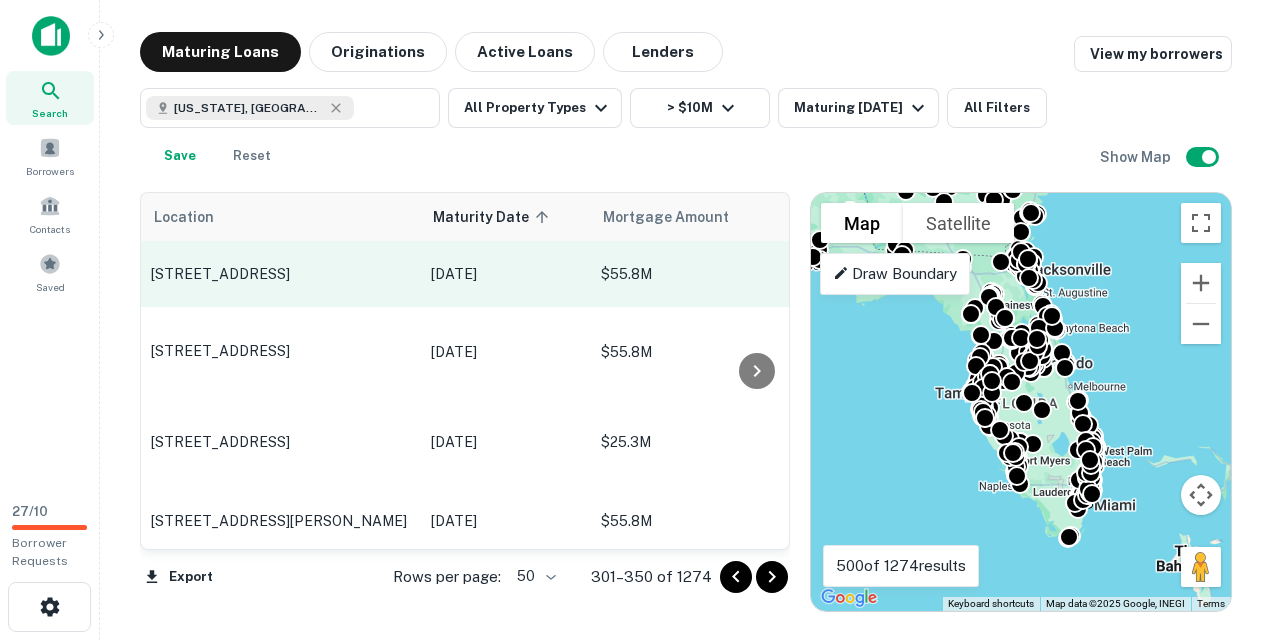 click on "[STREET_ADDRESS]" at bounding box center (281, 274) 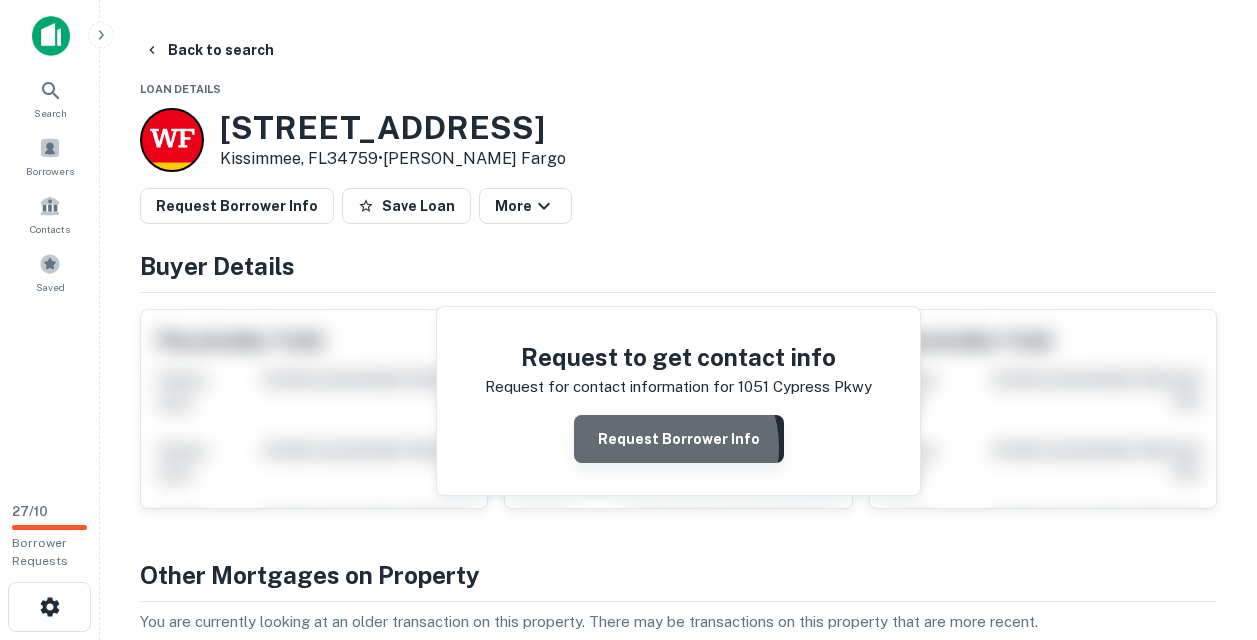 click on "Request Borrower Info" at bounding box center [679, 439] 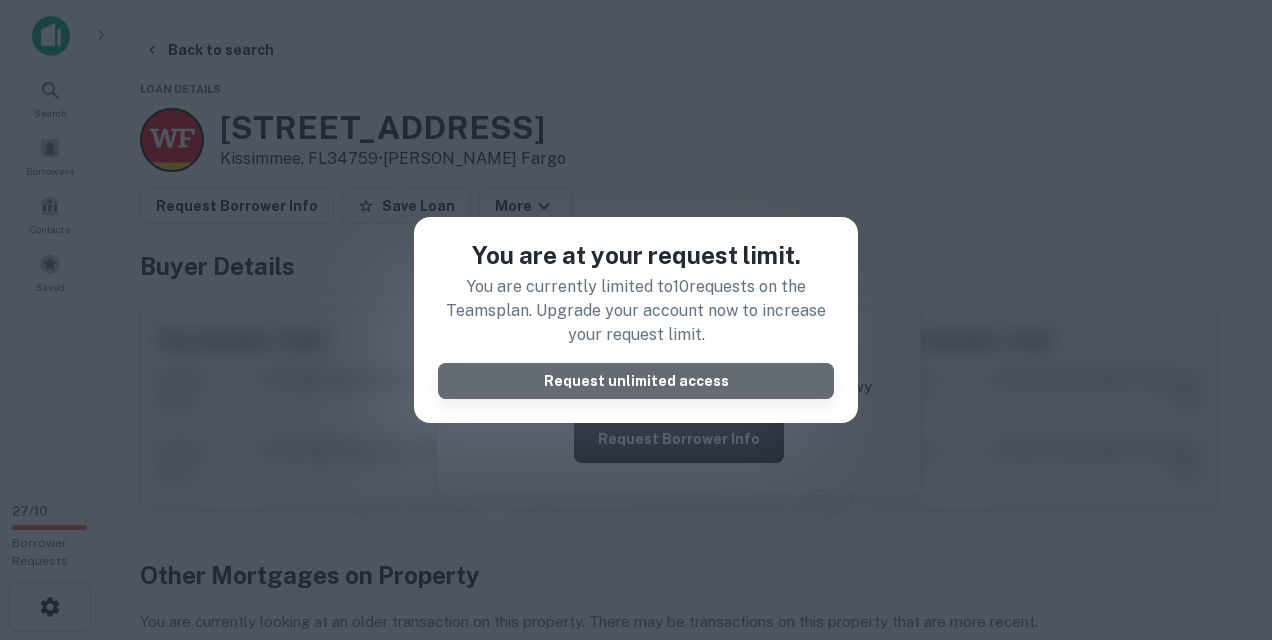 click on "Request unlimited access" at bounding box center [636, 381] 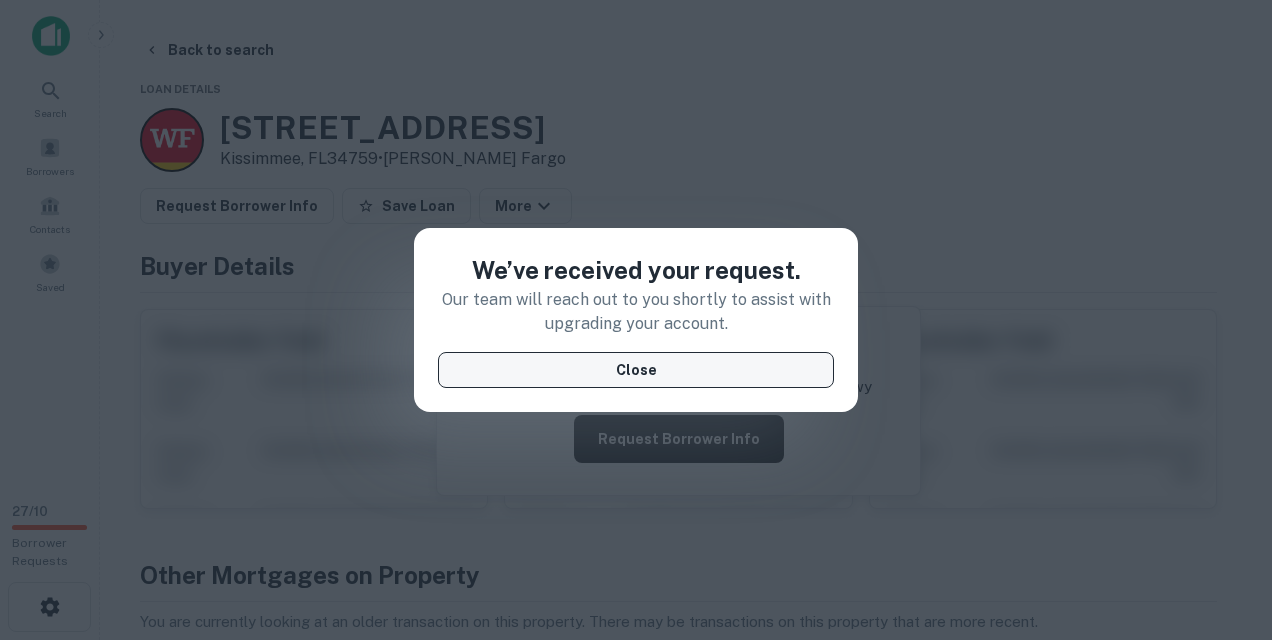 click on "Close" at bounding box center (636, 370) 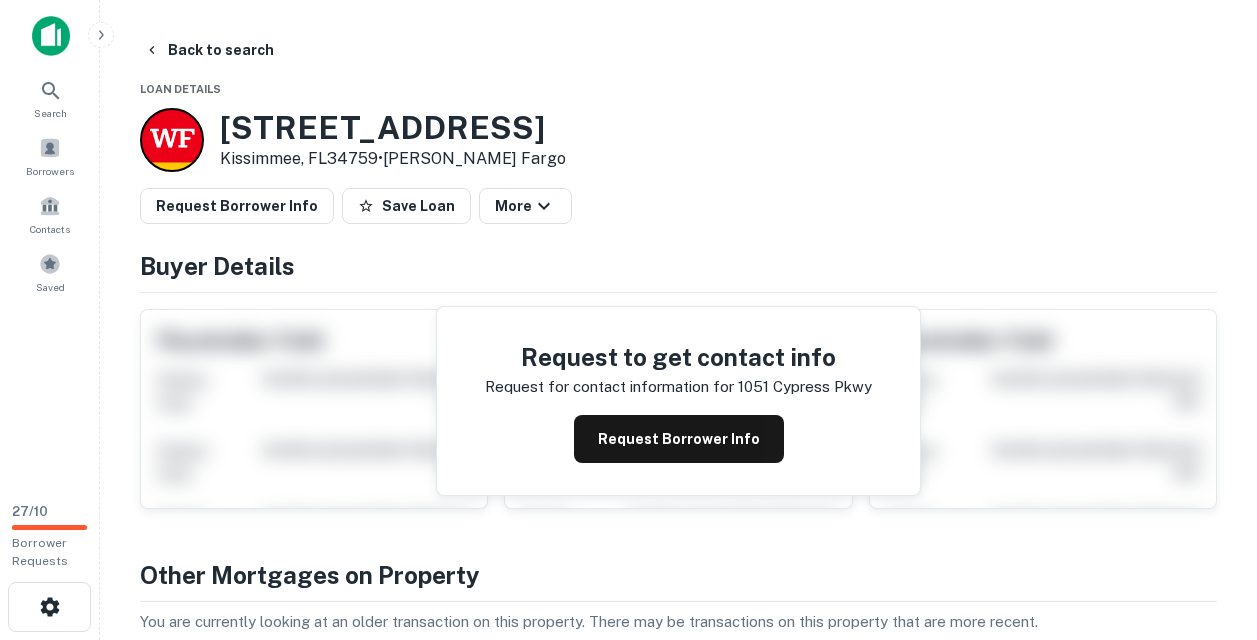 scroll, scrollTop: 0, scrollLeft: 0, axis: both 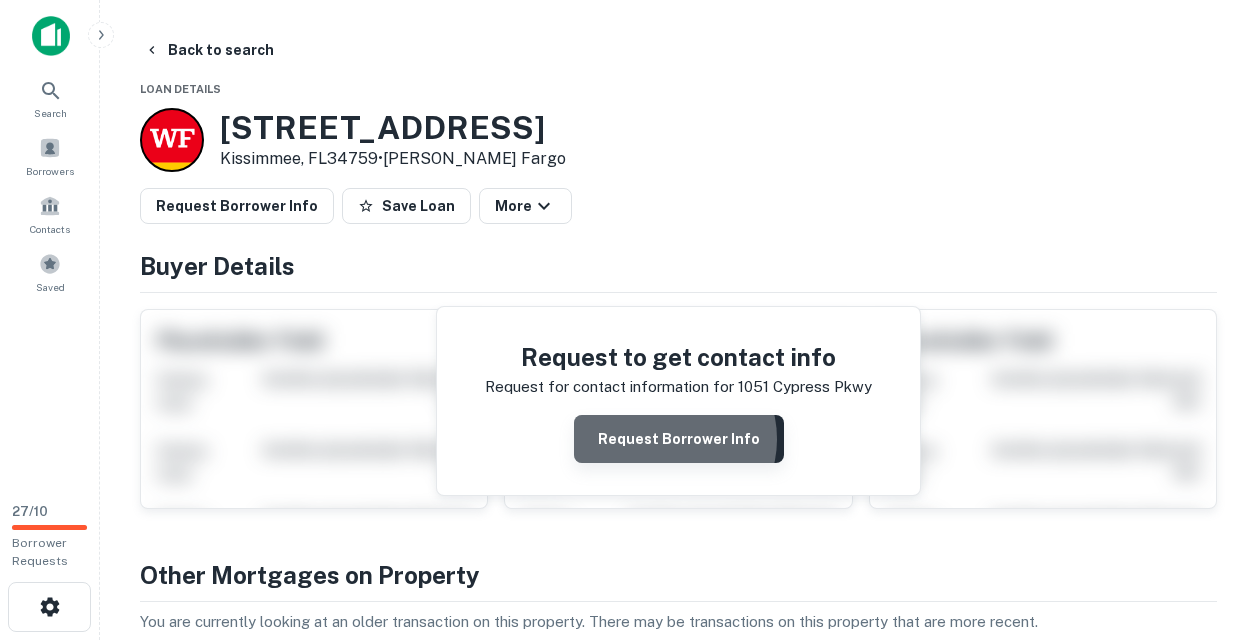click on "Request Borrower Info" at bounding box center (679, 439) 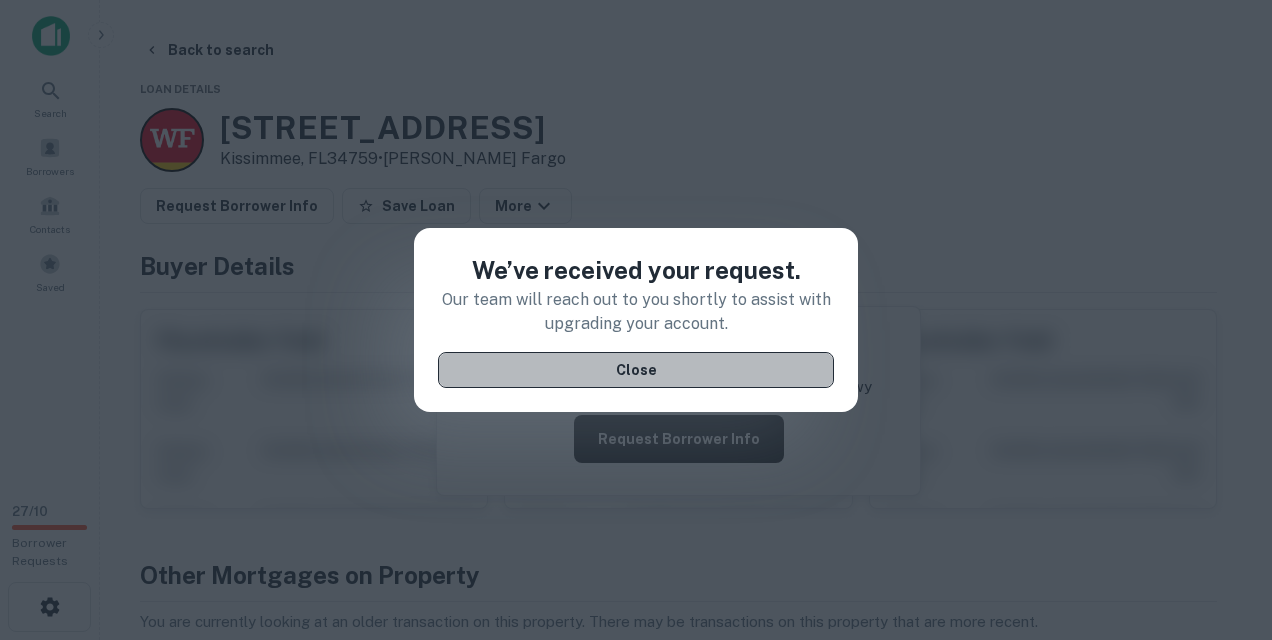click on "Close" at bounding box center [636, 370] 